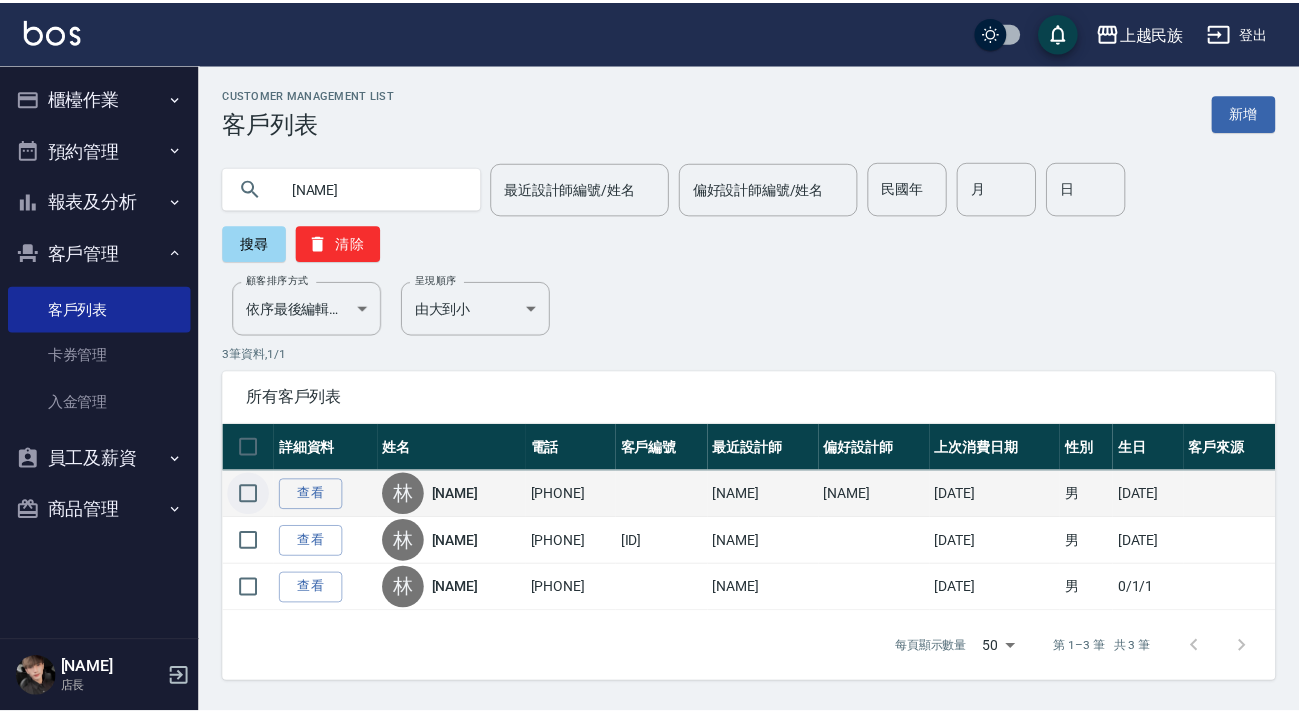 scroll, scrollTop: 0, scrollLeft: 0, axis: both 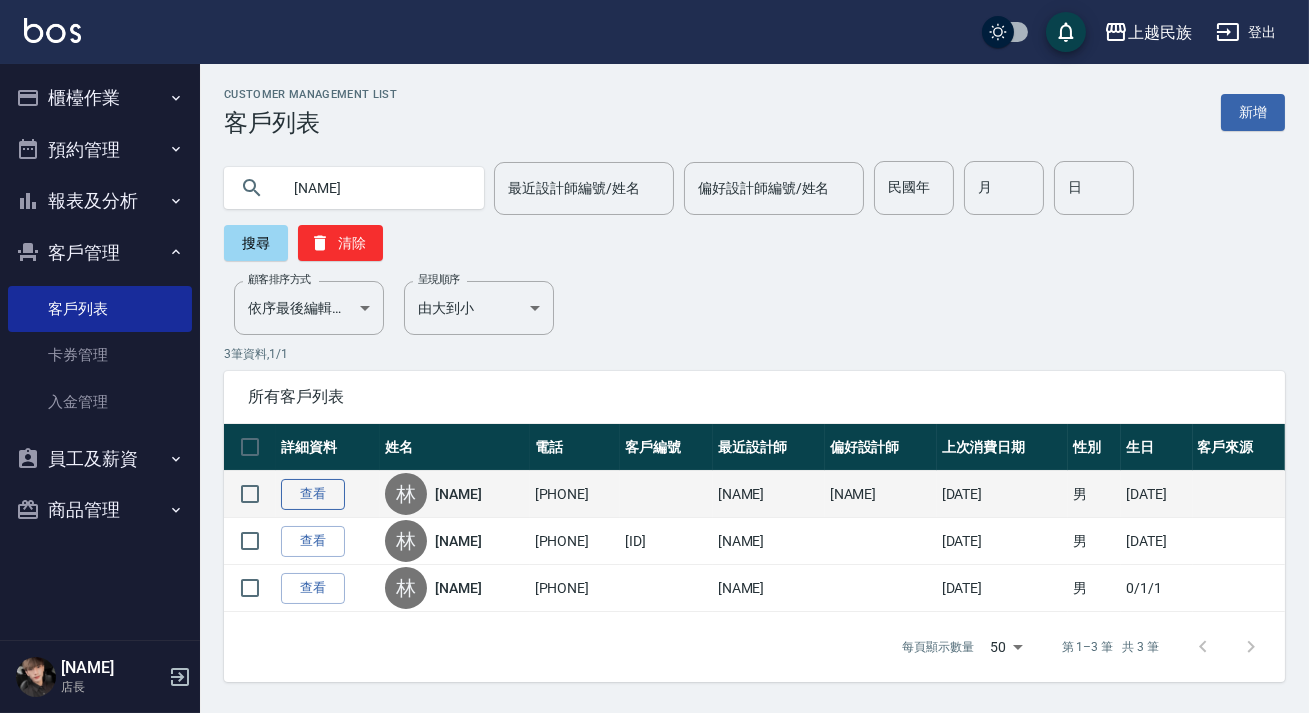 click on "查看" at bounding box center [313, 494] 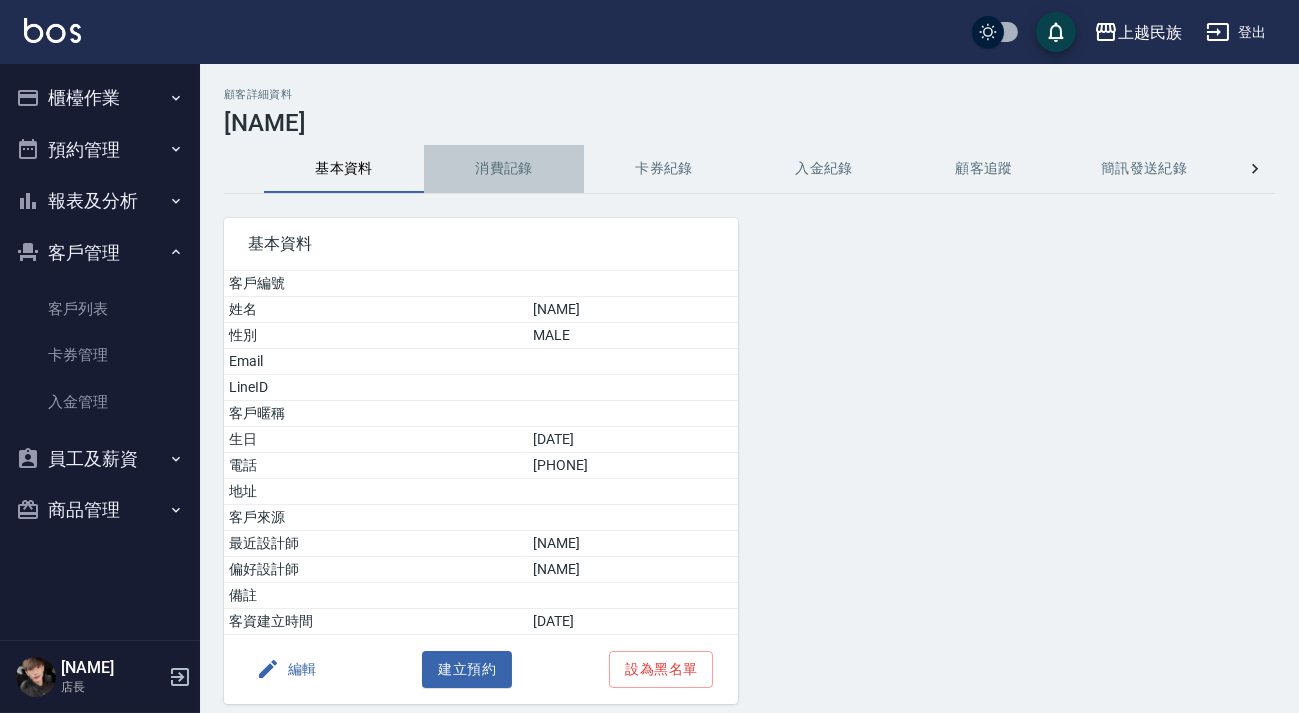 click on "消費記錄" at bounding box center (504, 169) 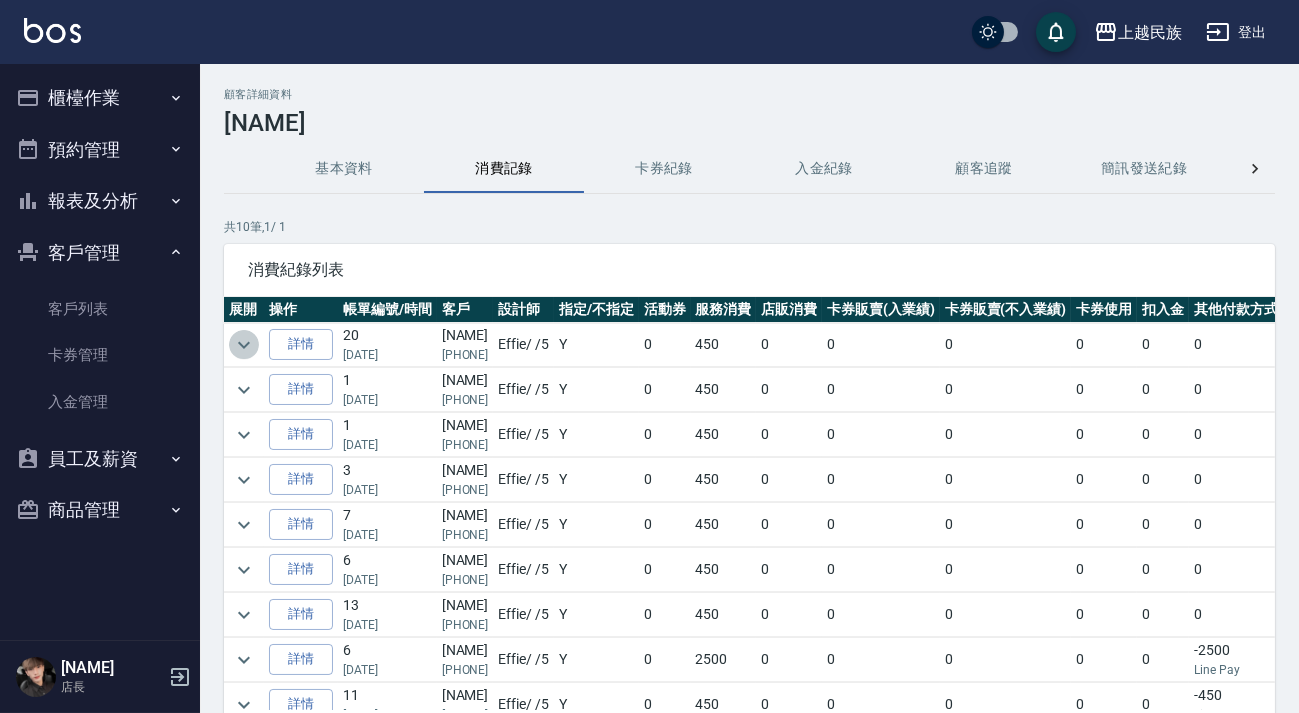 click 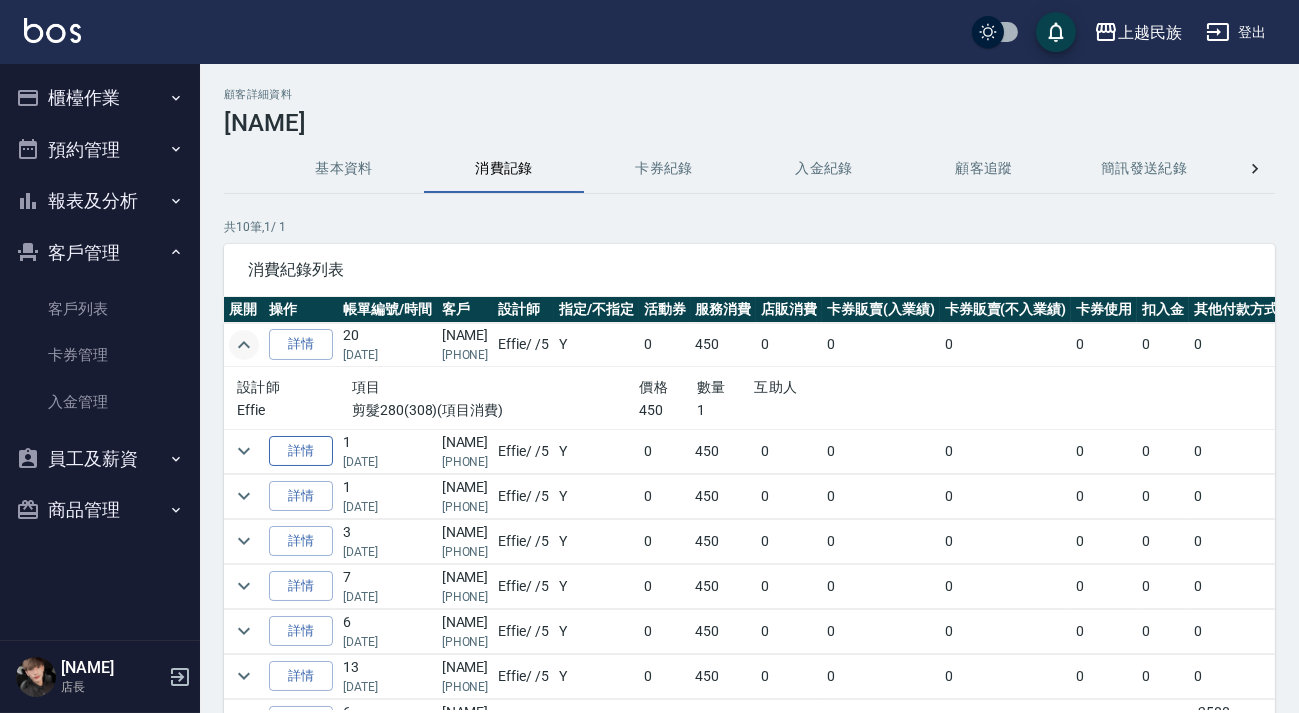 scroll, scrollTop: 138, scrollLeft: 0, axis: vertical 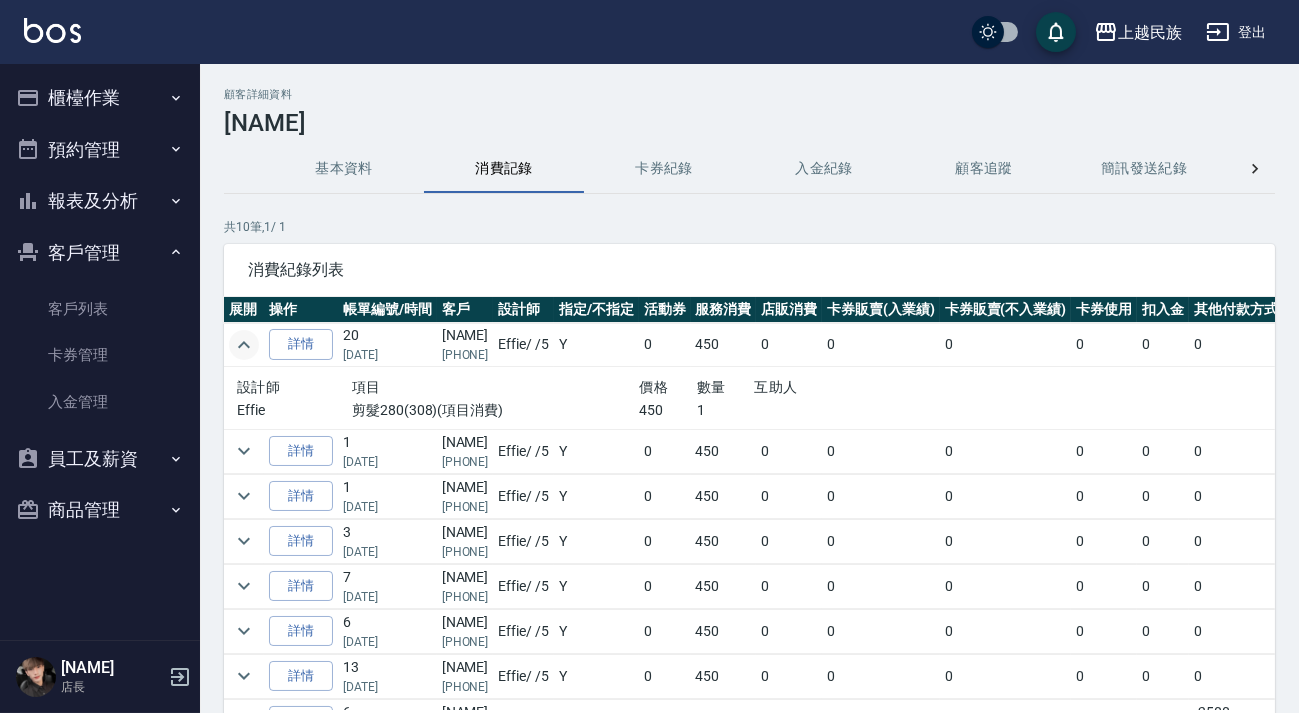 click on "基本資料" at bounding box center [344, 169] 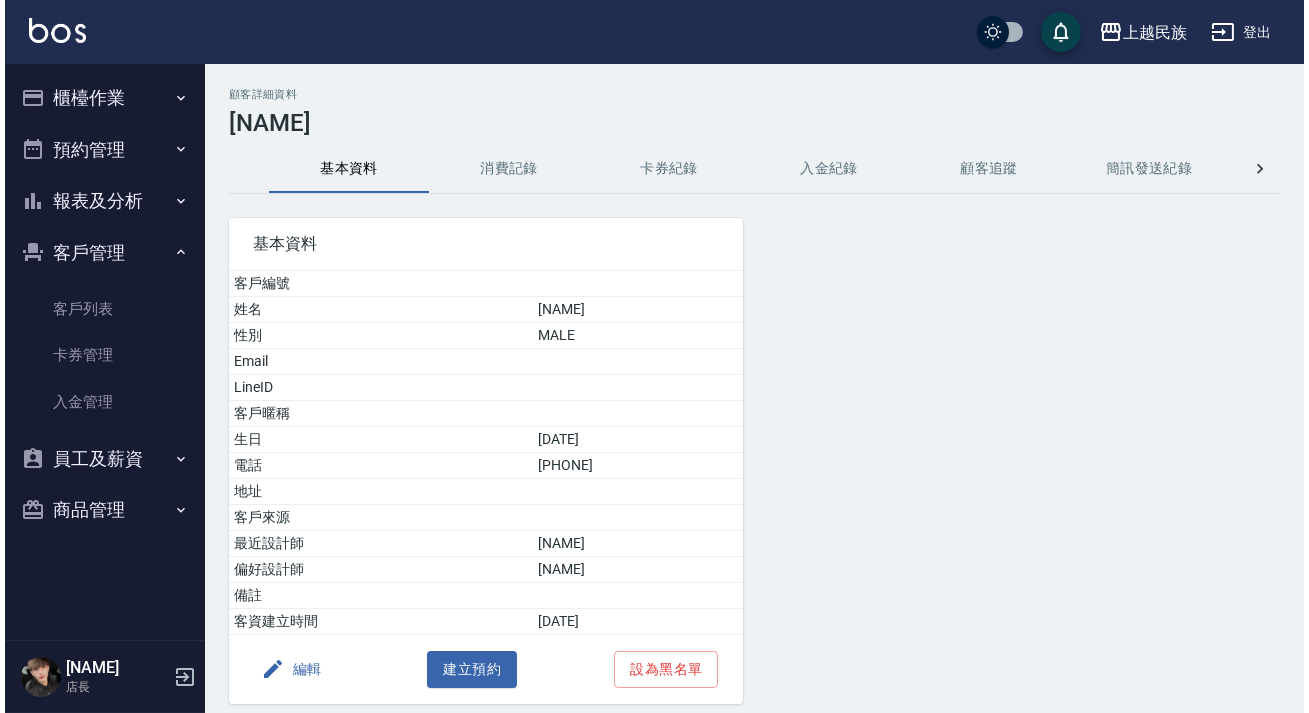 scroll, scrollTop: 73, scrollLeft: 0, axis: vertical 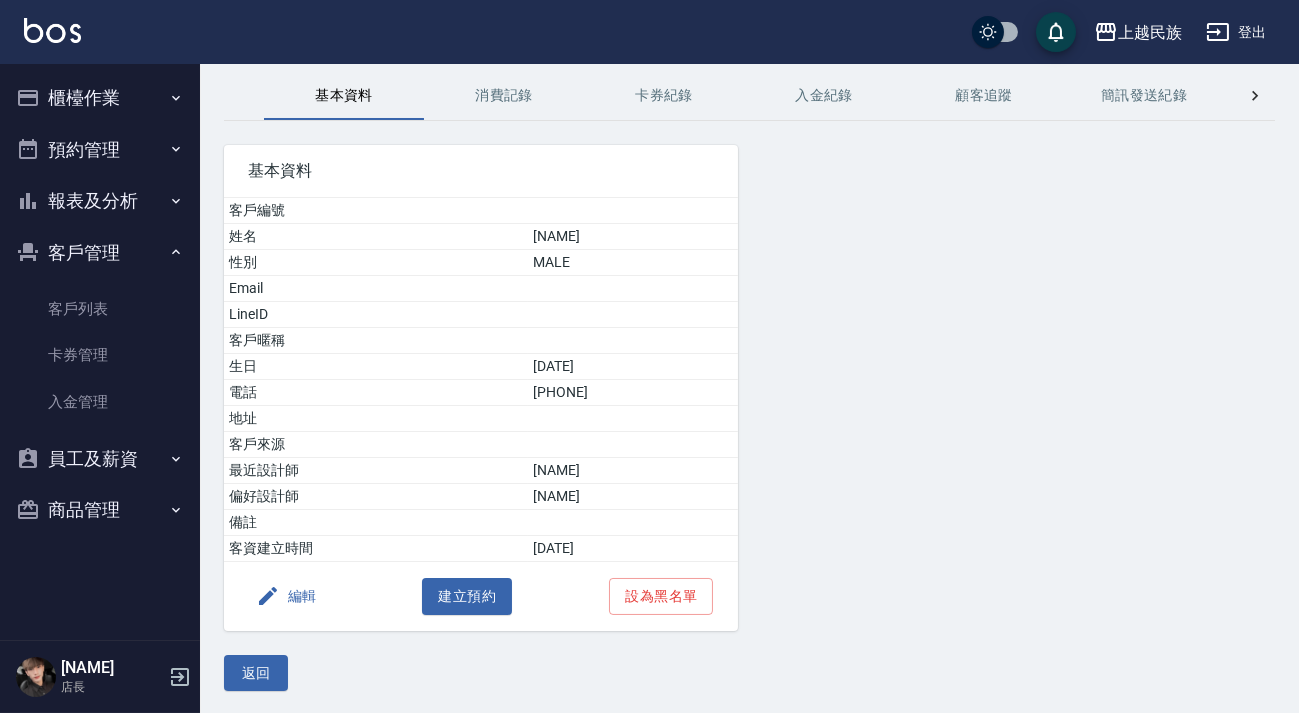 click on "編輯" at bounding box center [286, 596] 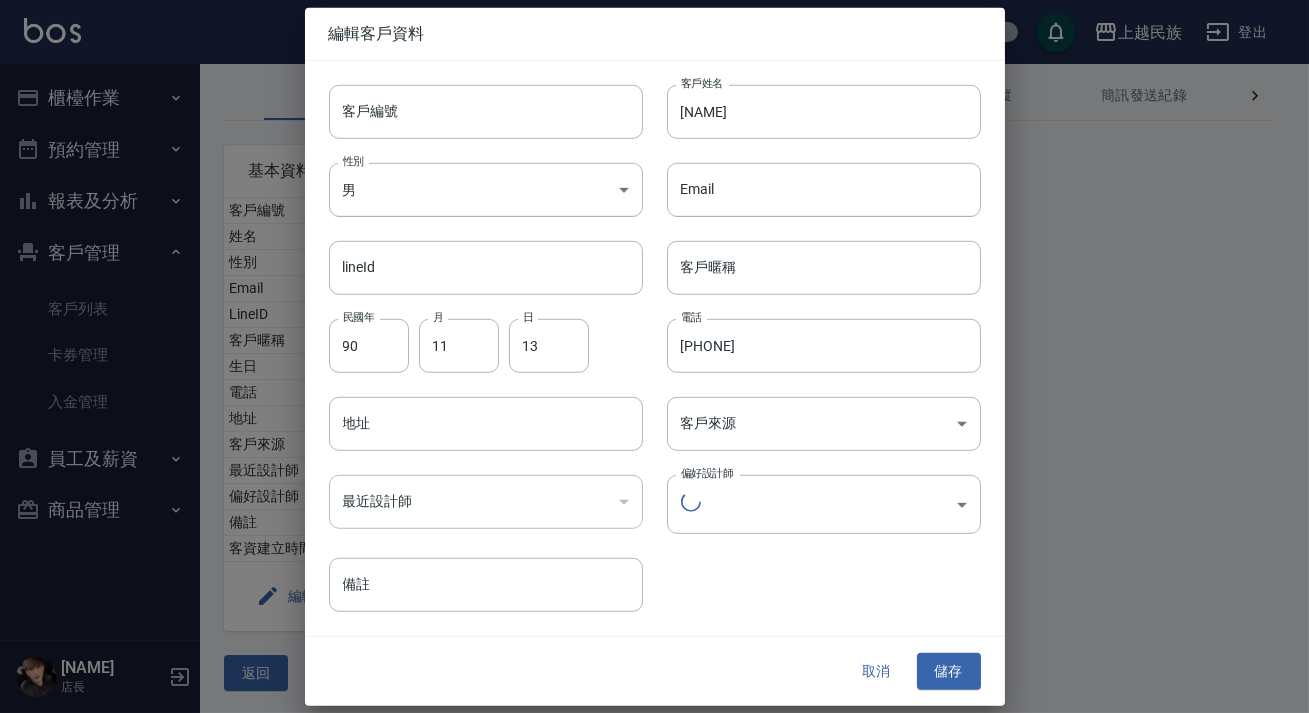 type 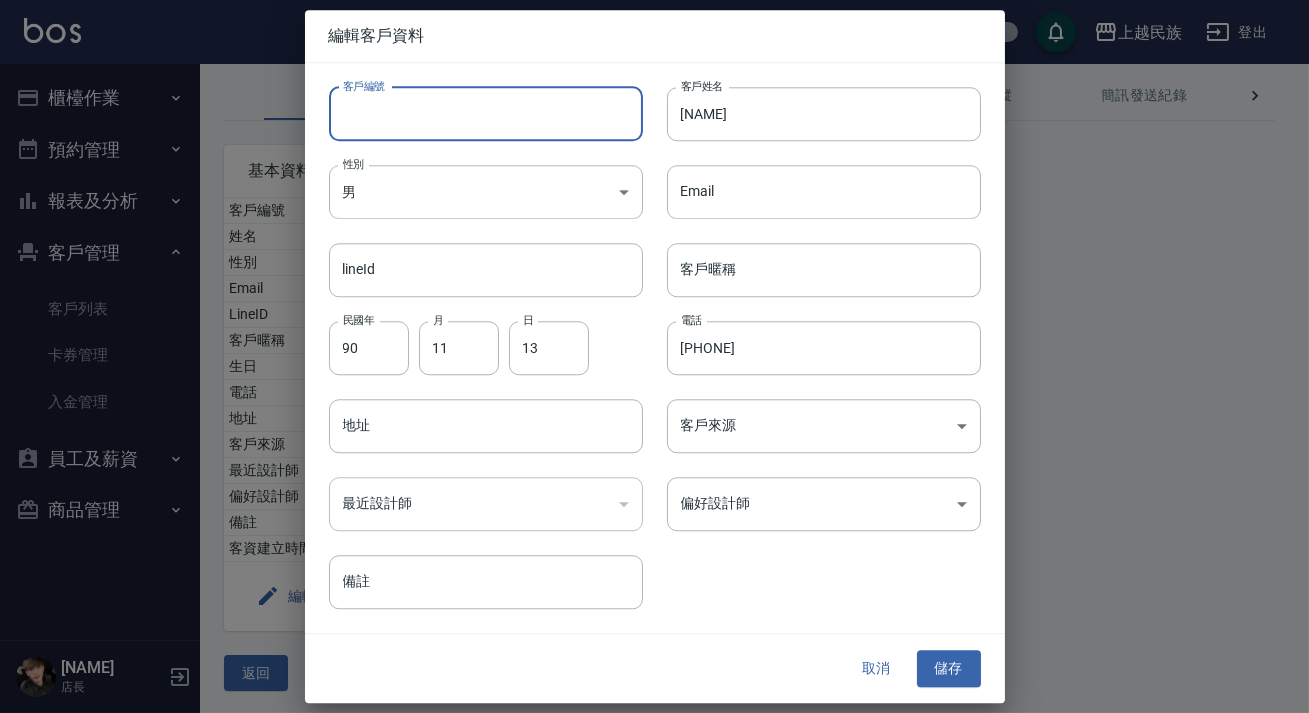 click on "客戶編號" at bounding box center [486, 114] 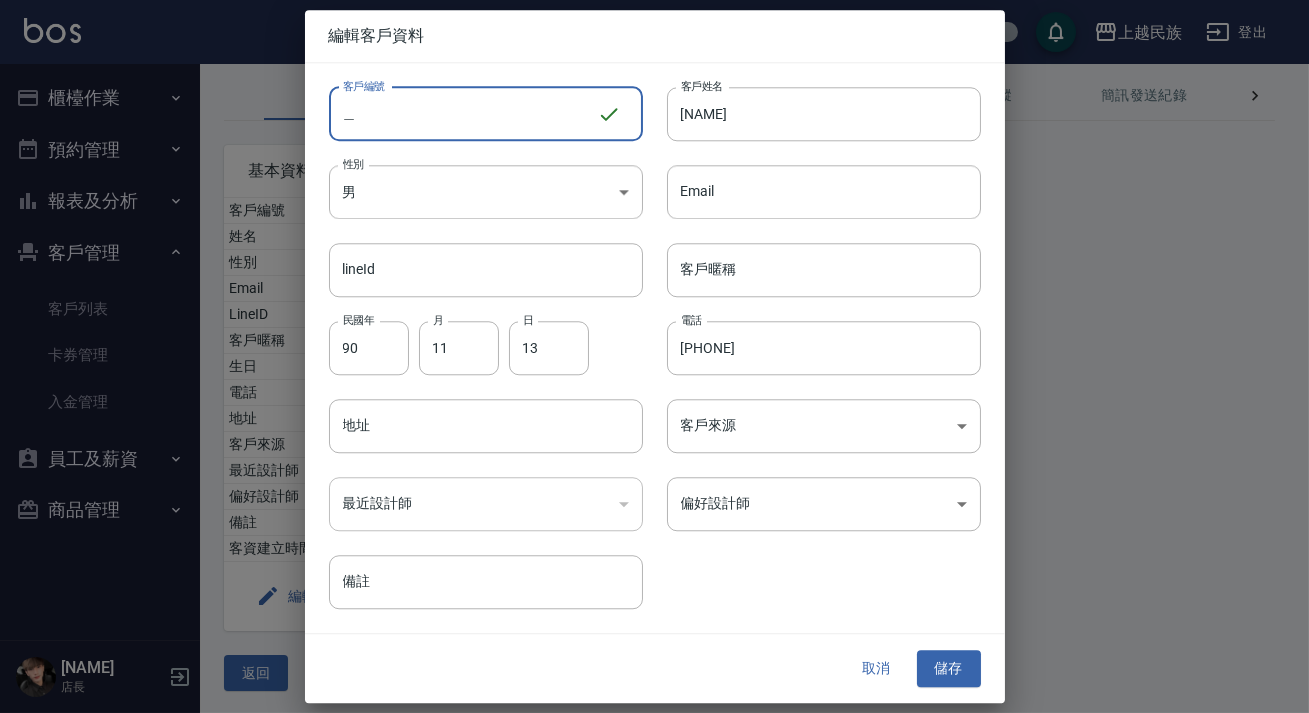 type on "\" 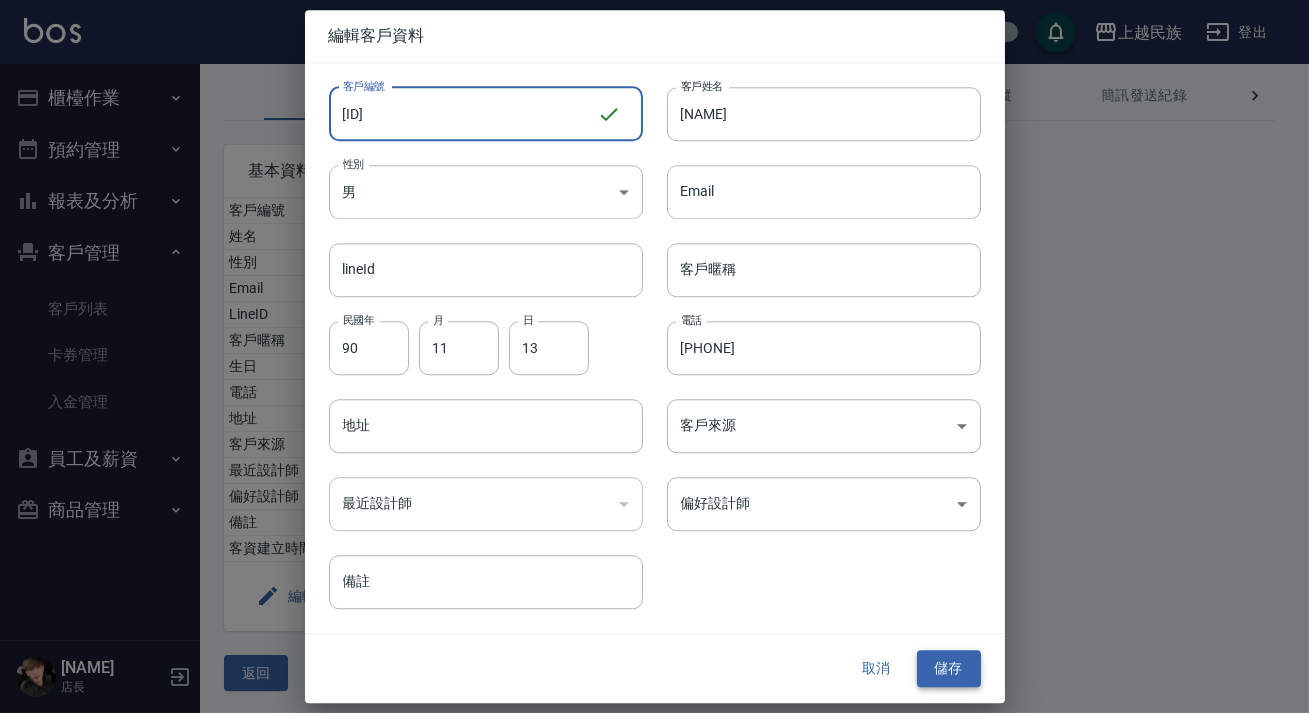 type on "[ID]" 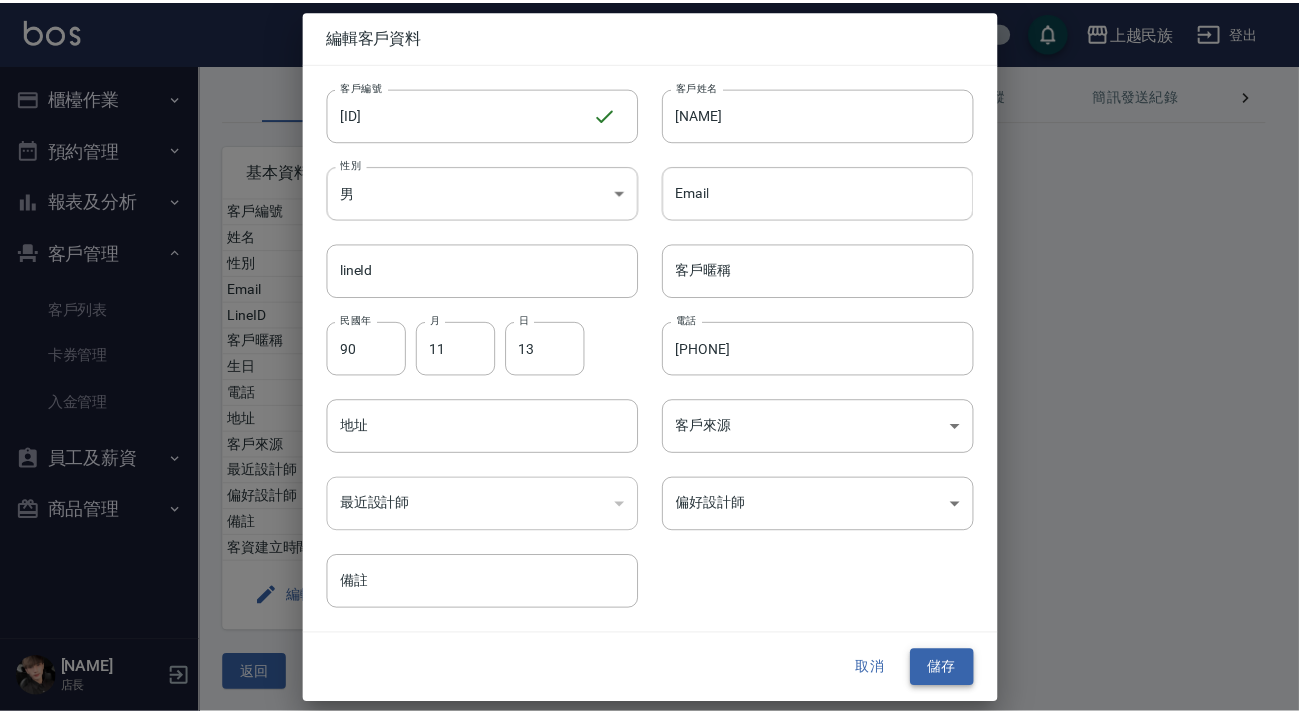 scroll, scrollTop: 0, scrollLeft: 0, axis: both 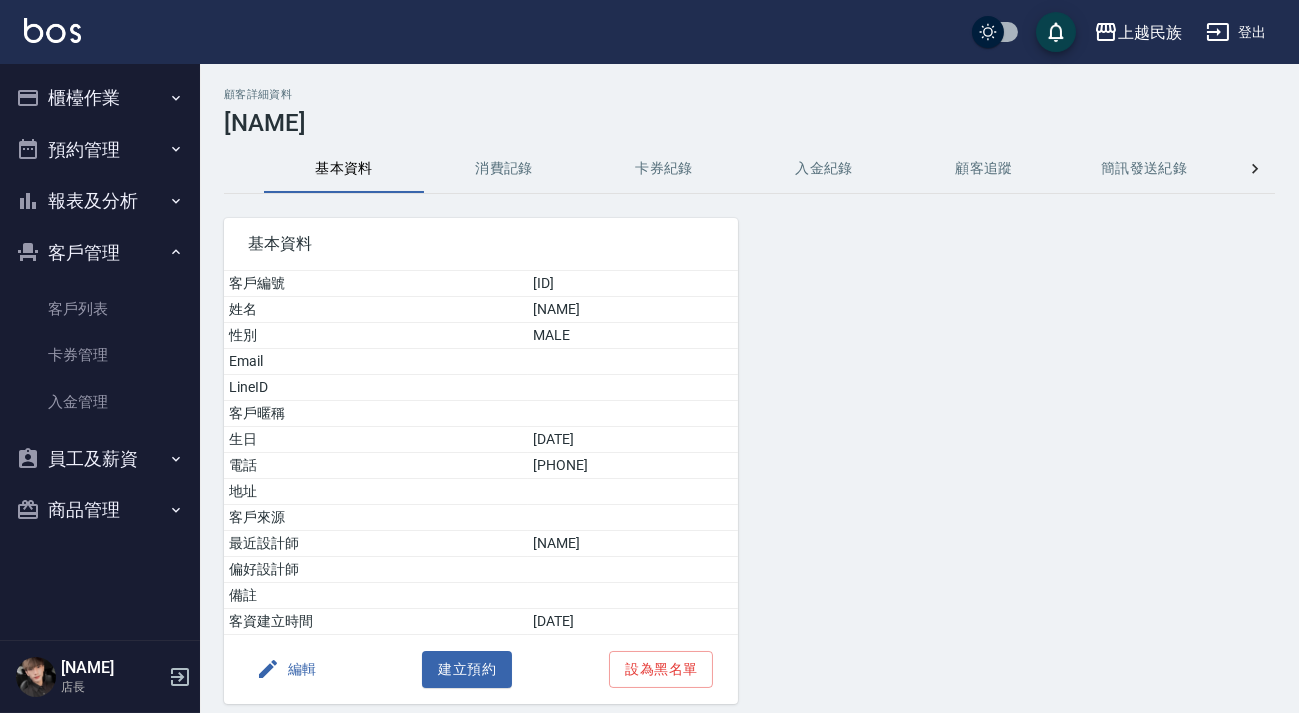 click on "櫃檯作業" at bounding box center [100, 98] 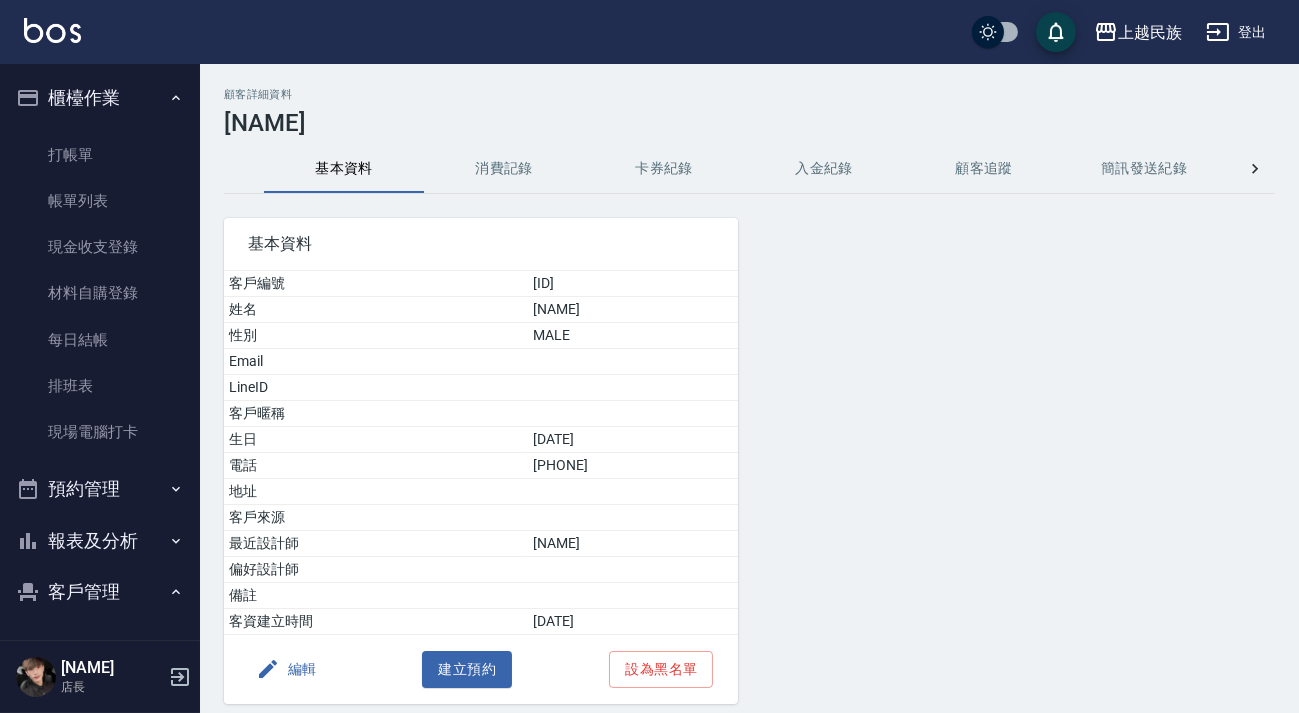 click on "客戶管理" at bounding box center (100, 592) 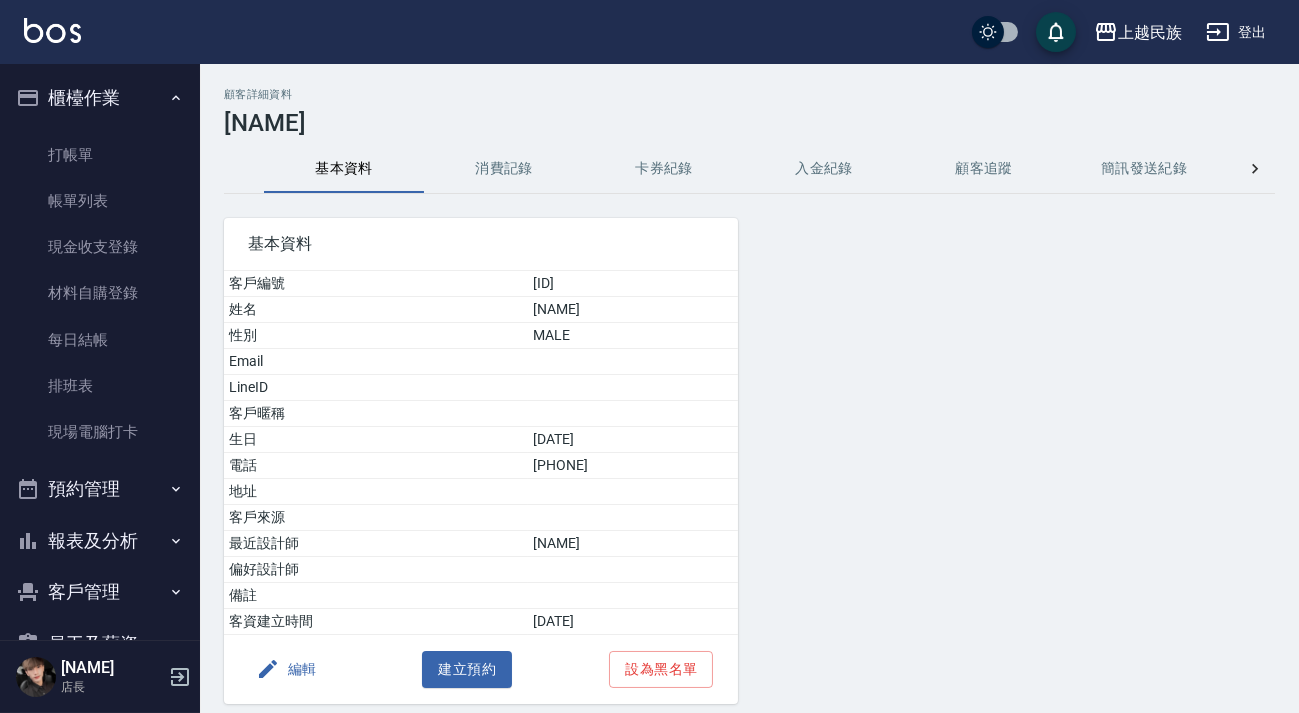 scroll, scrollTop: 90, scrollLeft: 0, axis: vertical 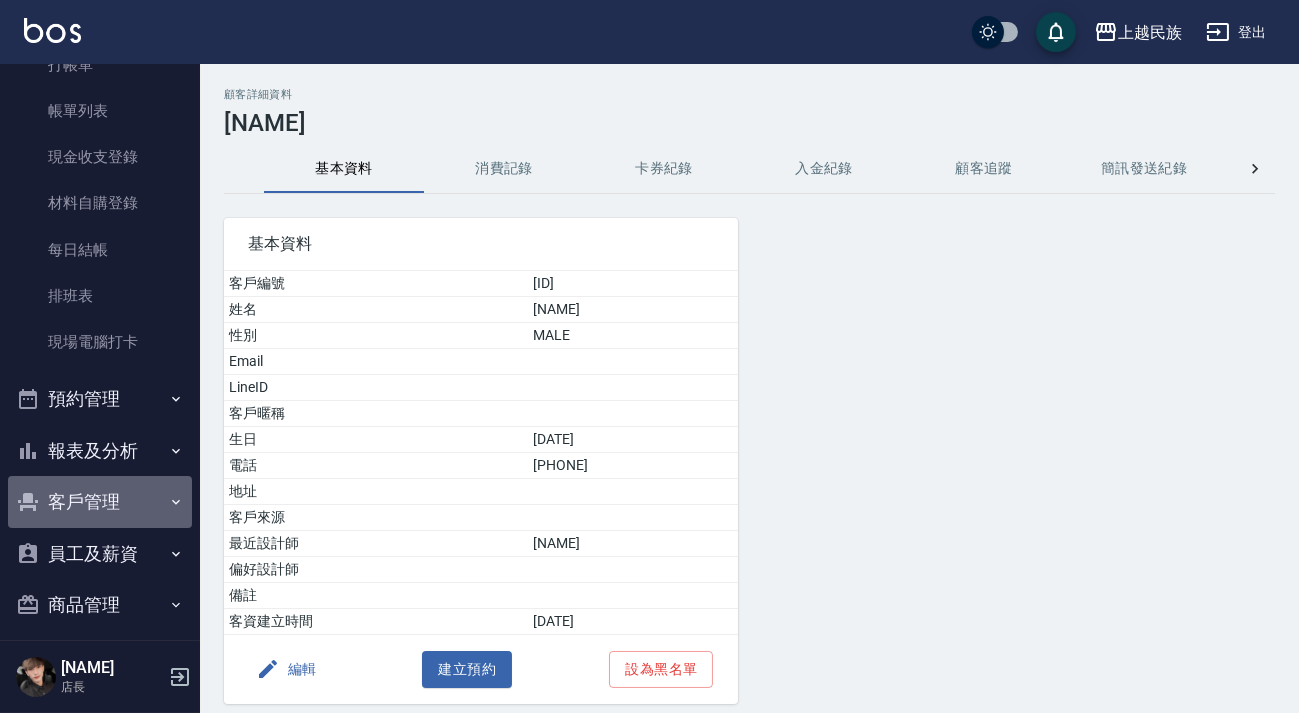 click on "客戶管理" at bounding box center (100, 502) 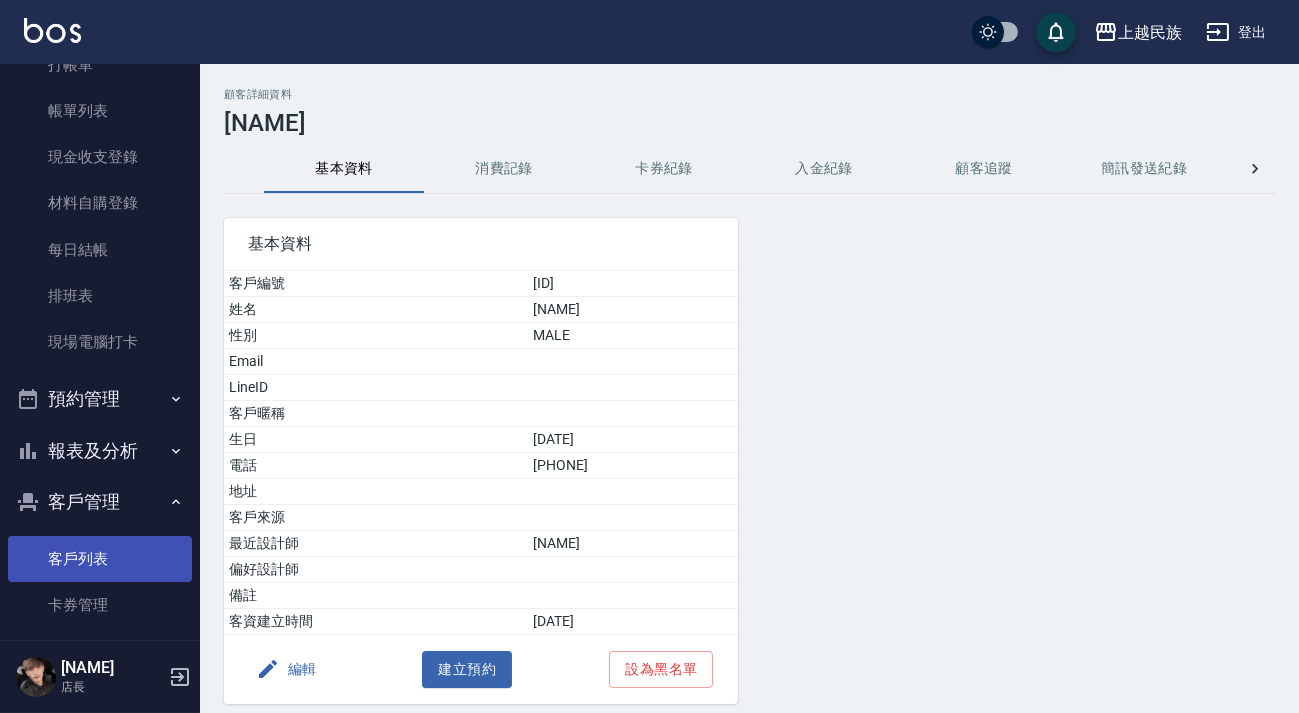 click on "客戶列表" at bounding box center [100, 559] 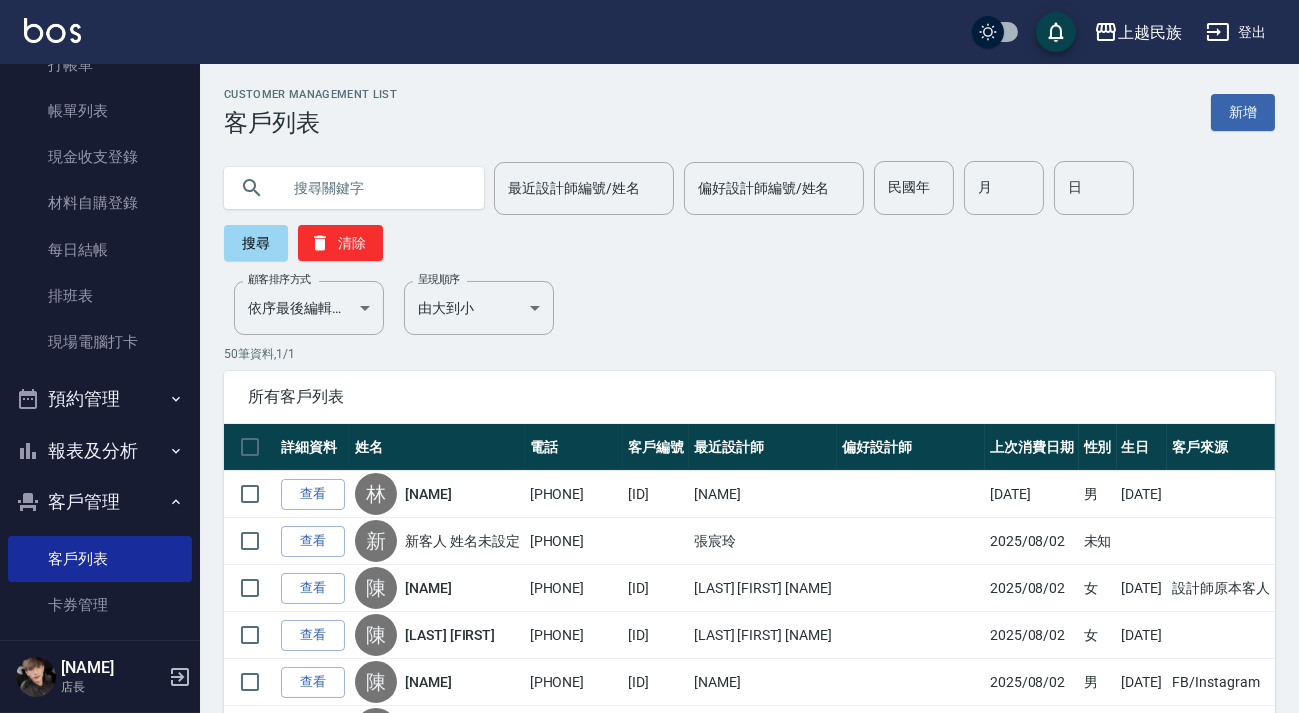 drag, startPoint x: 425, startPoint y: 150, endPoint x: 420, endPoint y: 194, distance: 44.28318 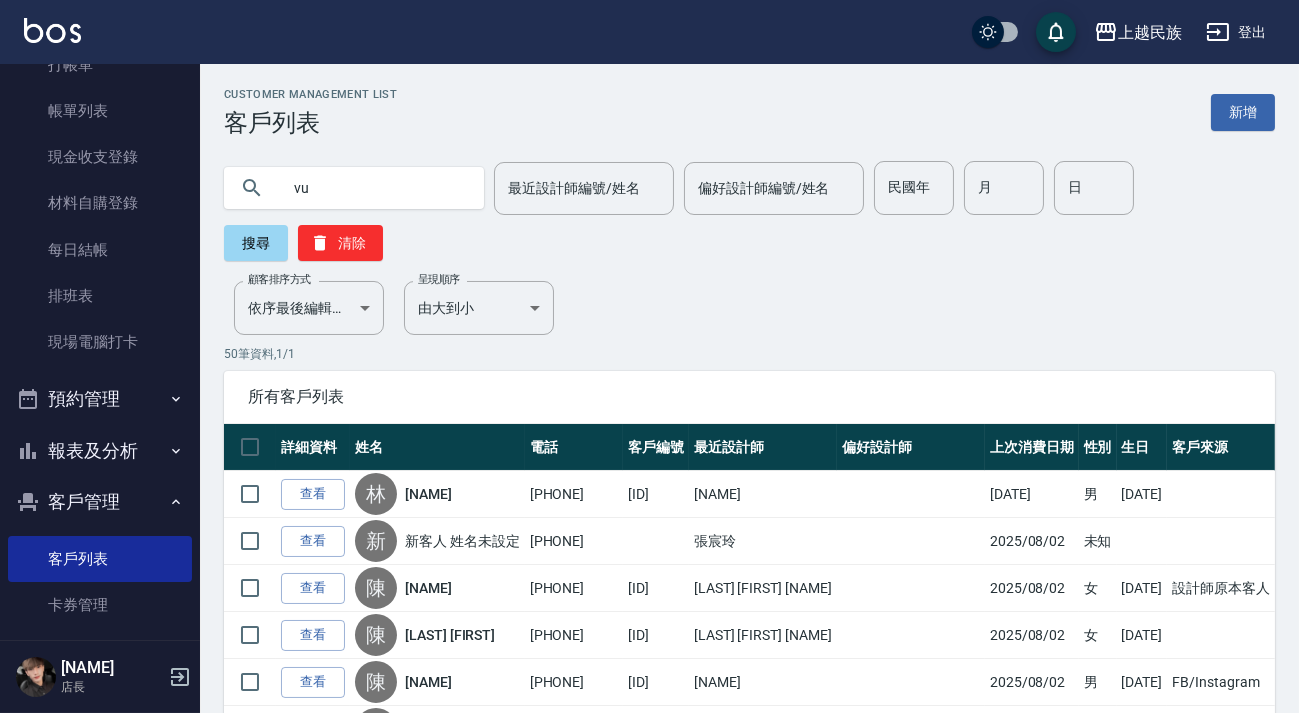 type on "v" 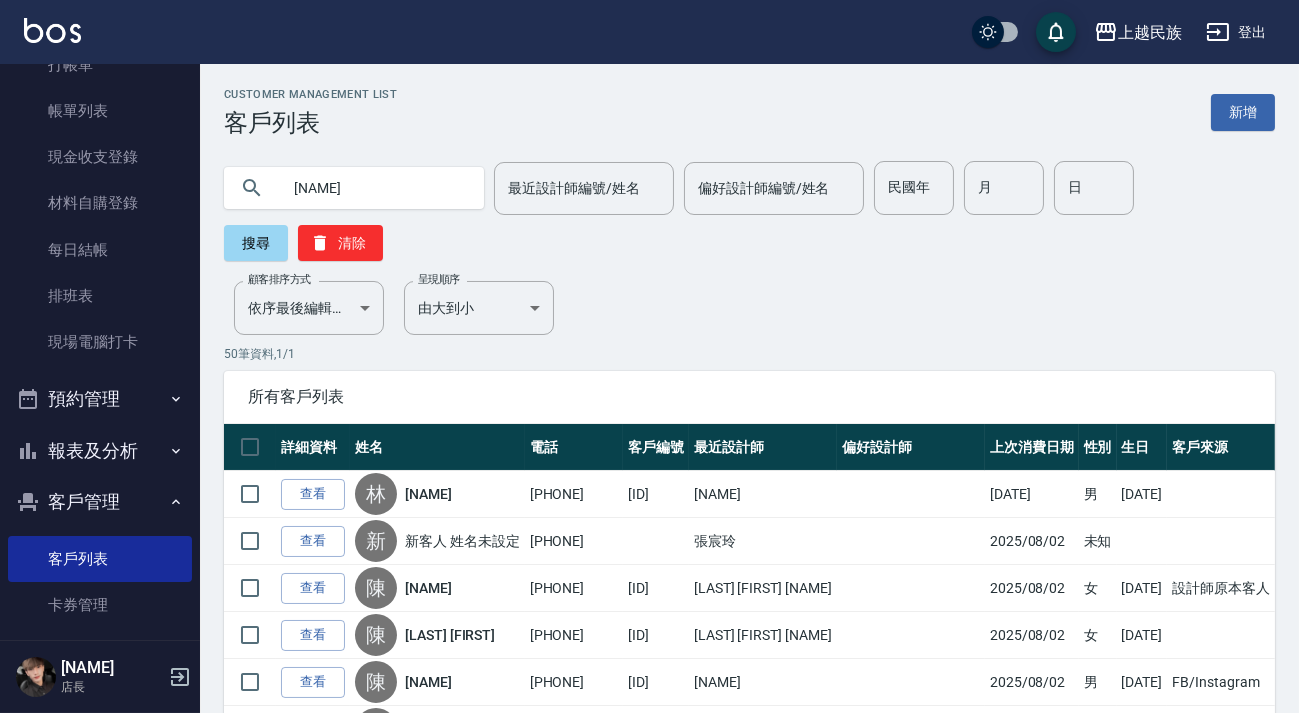 type on "[NAME]" 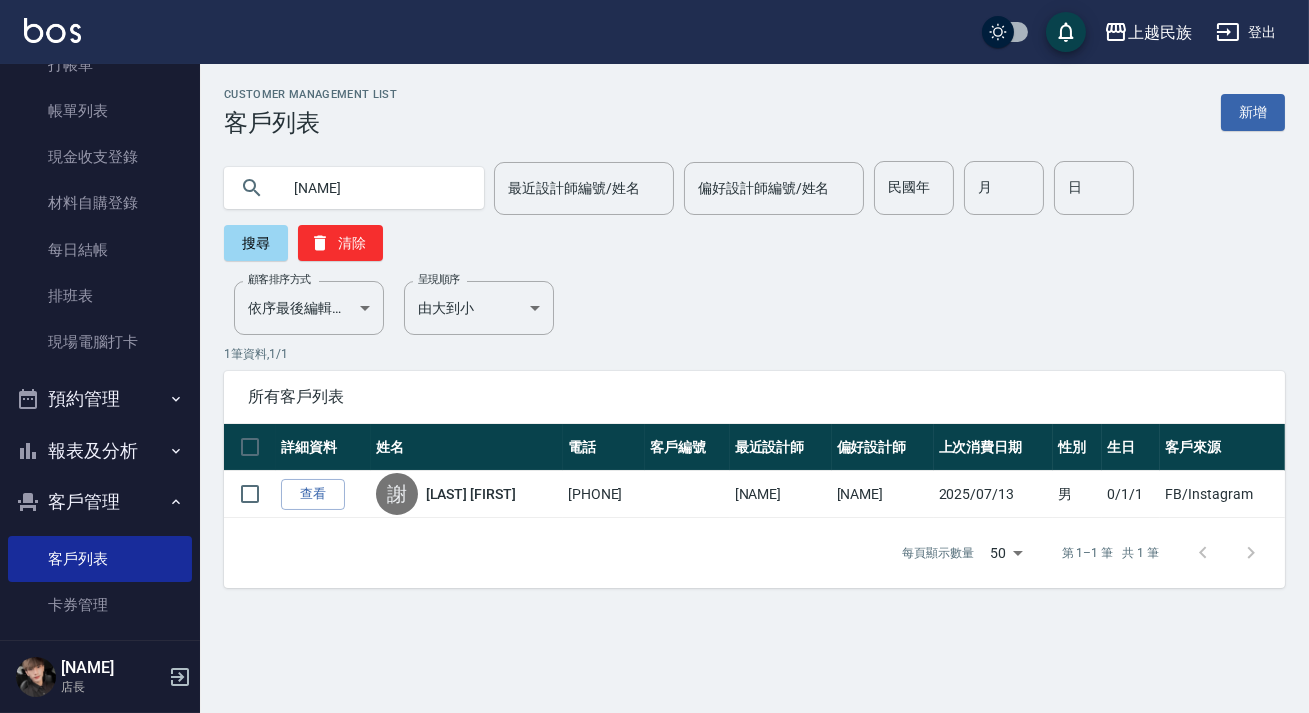 click on "查看" at bounding box center [313, 494] 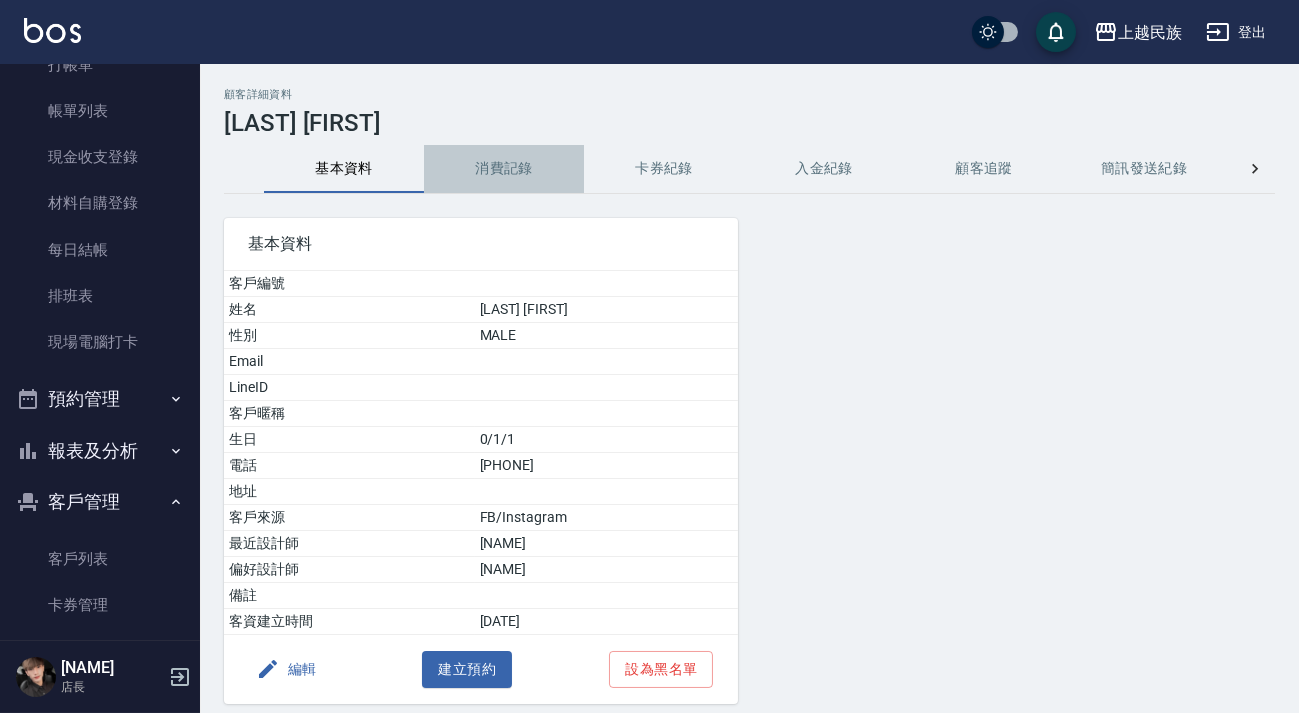 click on "消費記錄" at bounding box center [504, 169] 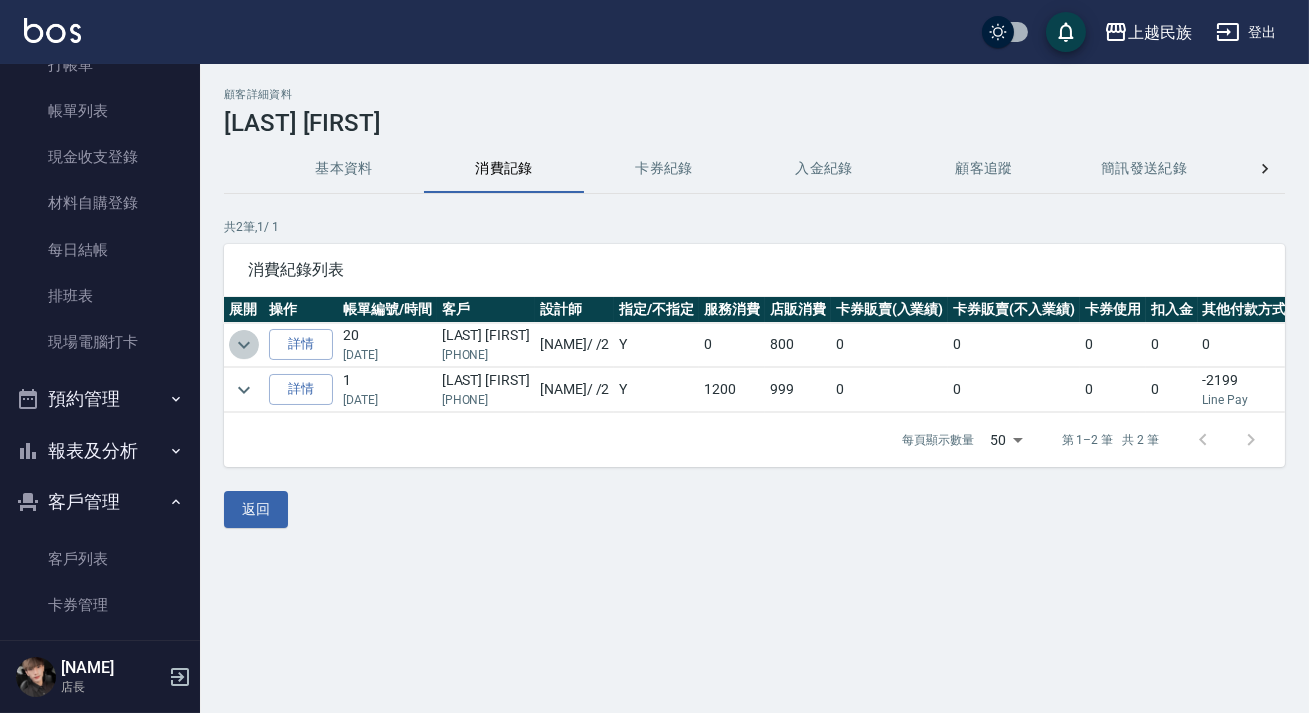 click 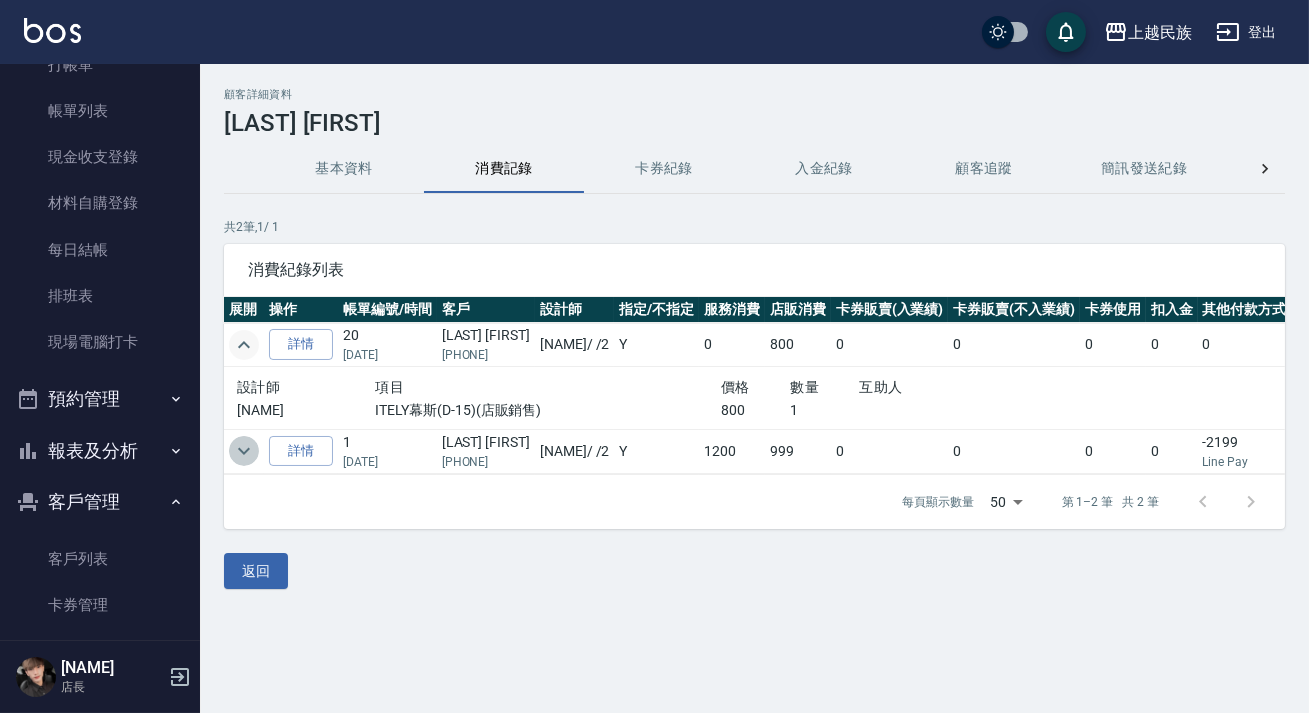 click 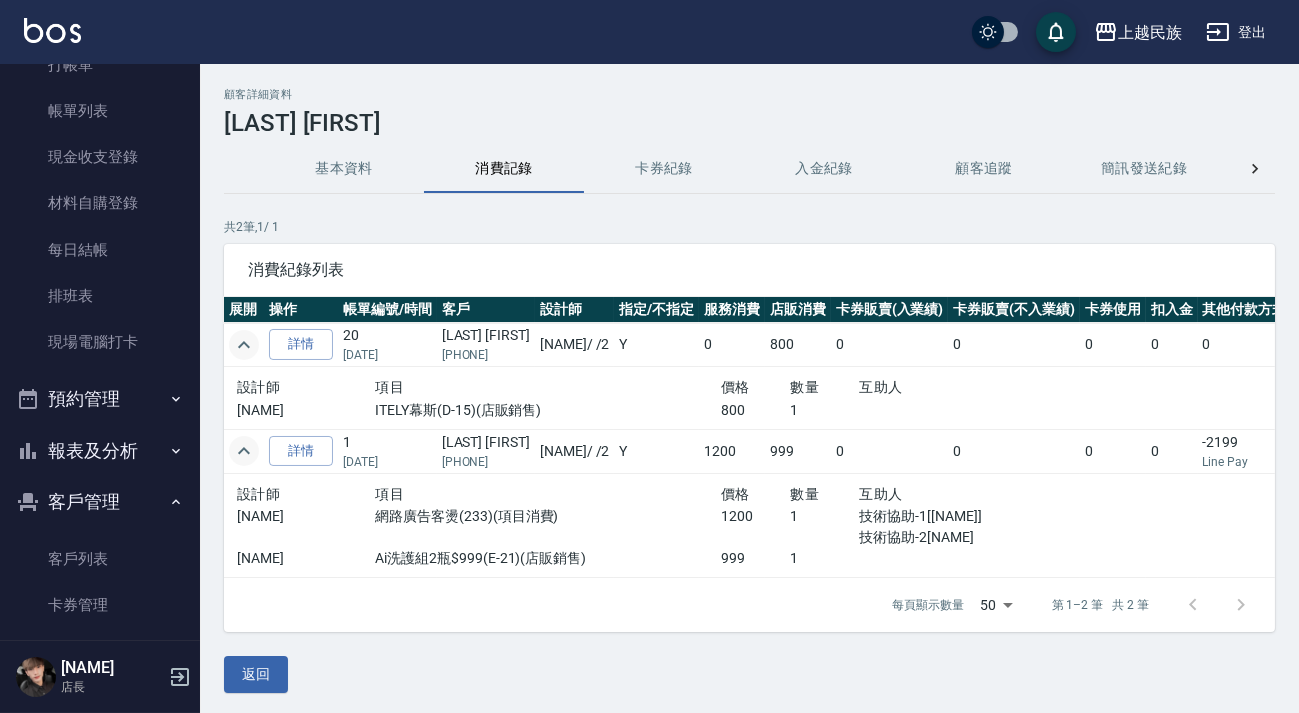 click on "基本資料" at bounding box center (344, 169) 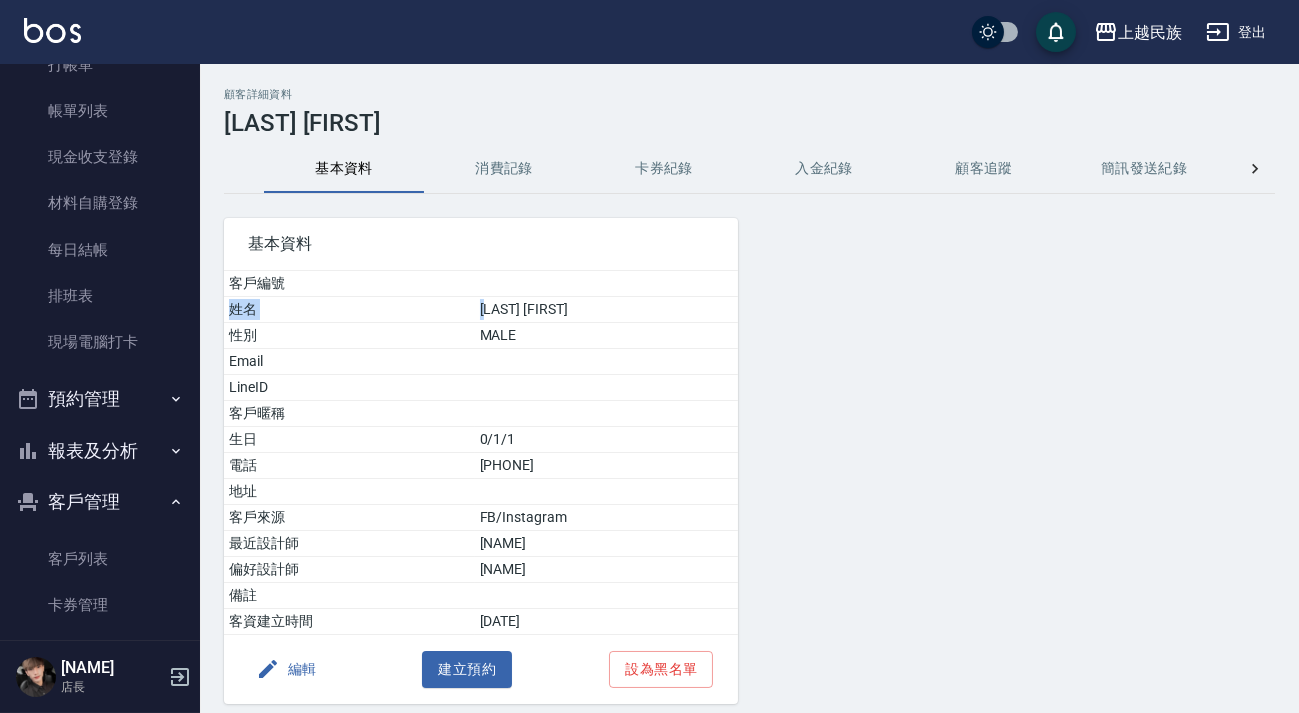 drag, startPoint x: 319, startPoint y: 286, endPoint x: 511, endPoint y: 283, distance: 192.02344 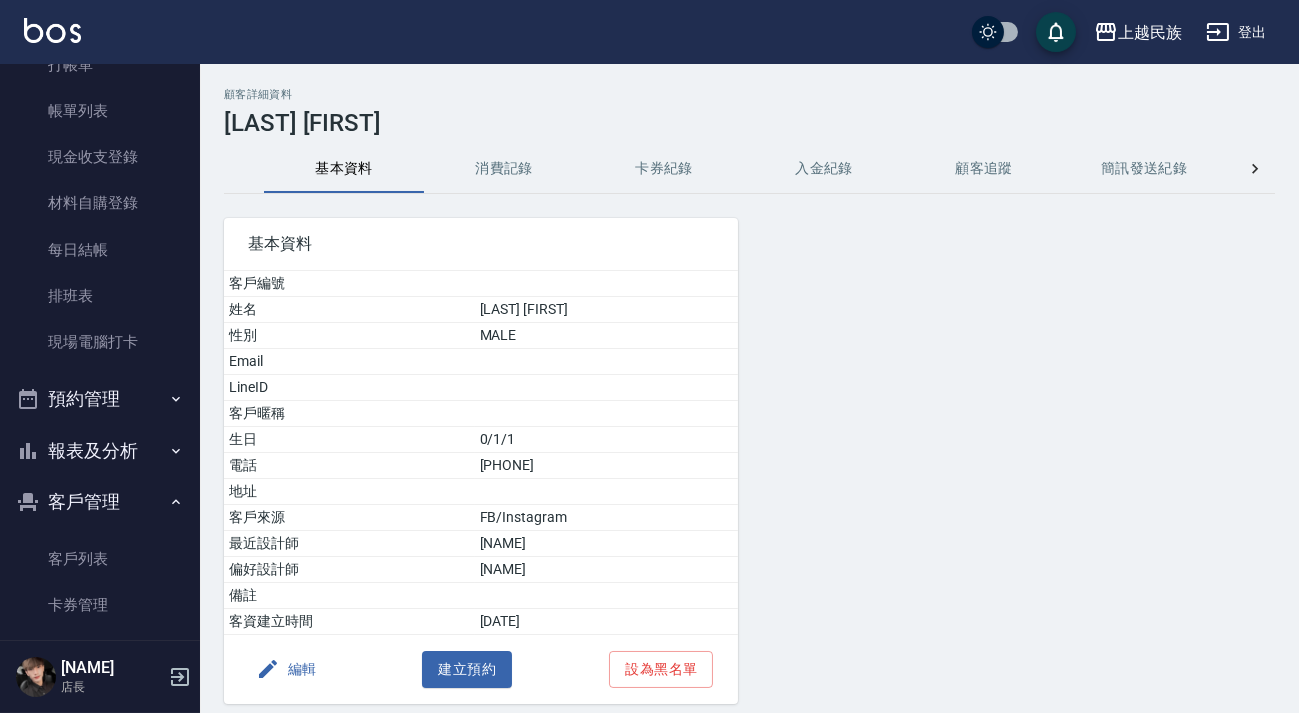 click on "基本資料 客戶編號 姓名 [NAME] 性別 MALE Email LineID 客戶暱稱 生日 [DATE] 電話 [PHONE] 地址 客戶來源 FB/Instagram 最近設計師 [NAME] 偏好設計師 [NAME] 備註 客資建立時間 [DATE] 編輯 建立預約 設為黑名單" at bounding box center [481, 461] 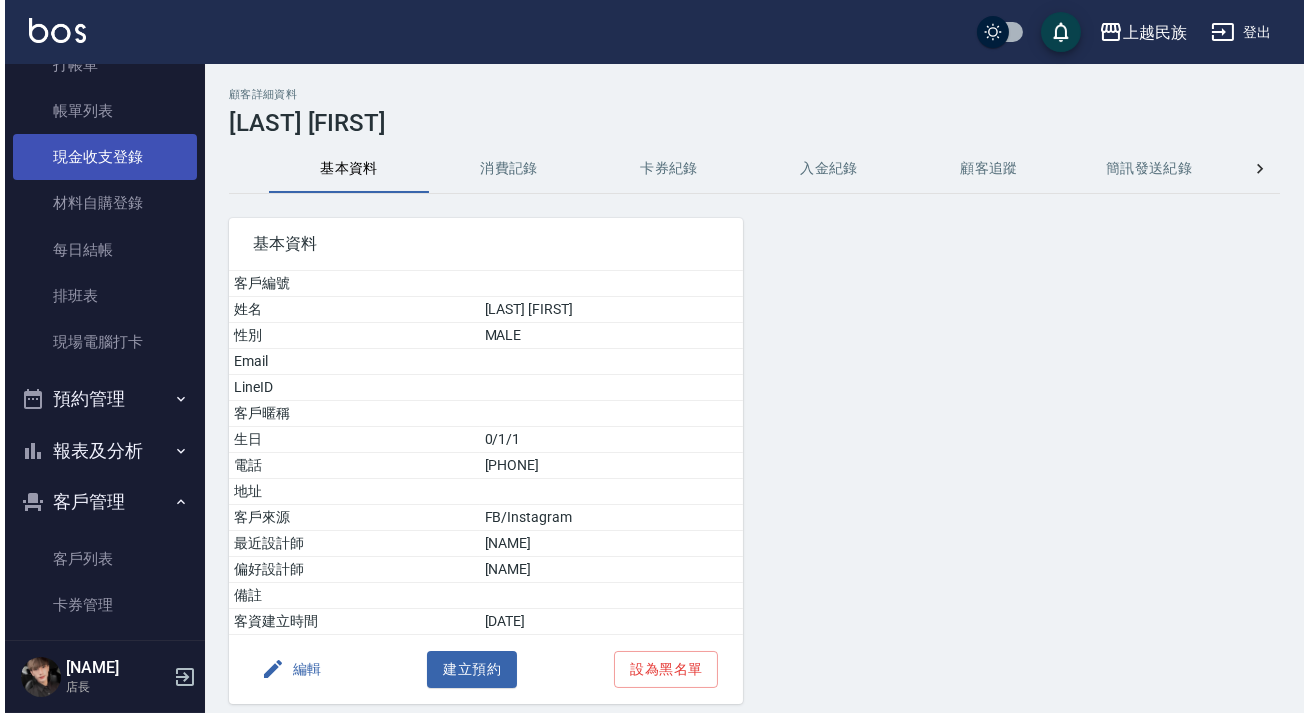scroll, scrollTop: 0, scrollLeft: 0, axis: both 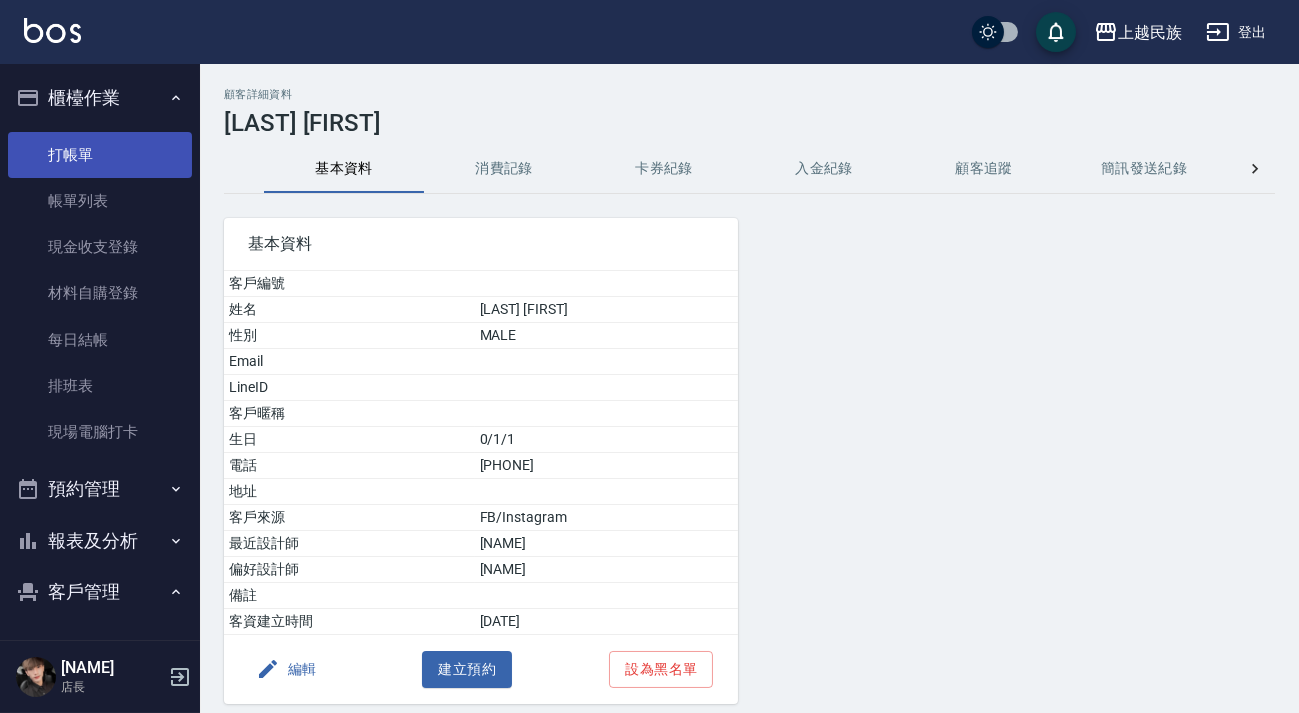 click on "打帳單" at bounding box center [100, 155] 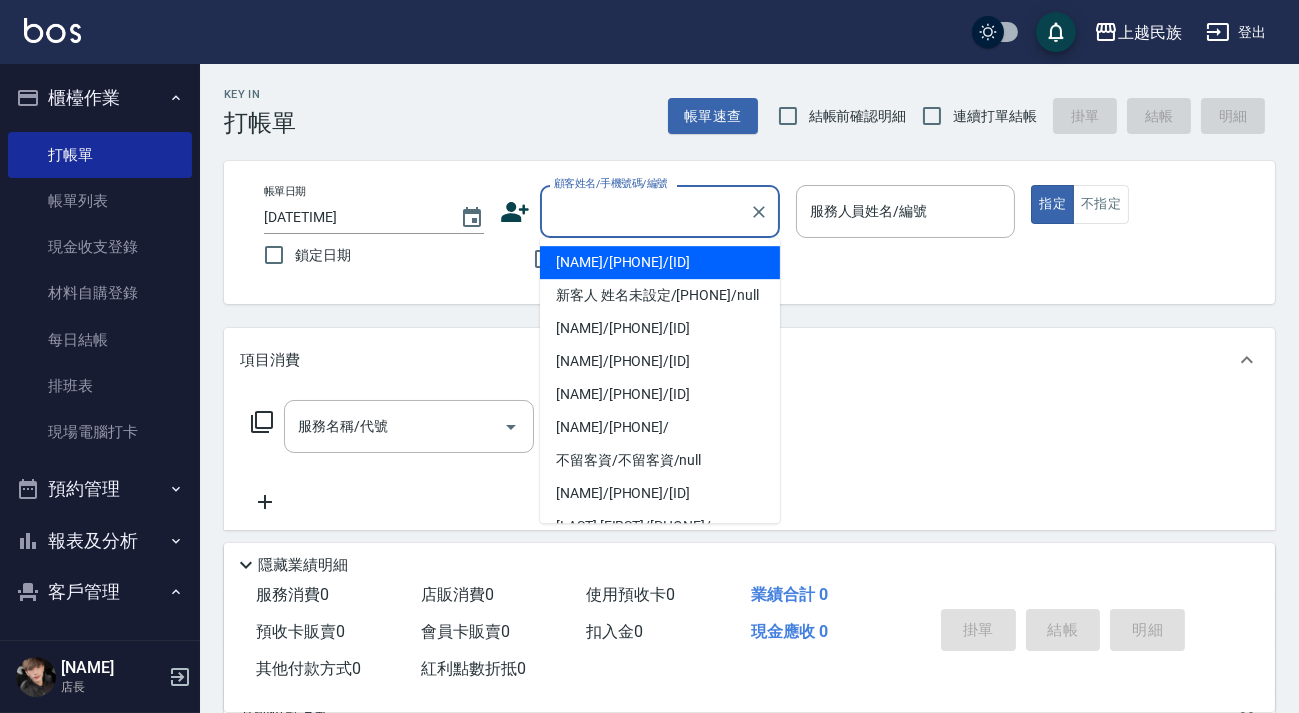 click on "顧客姓名/手機號碼/編號" at bounding box center [645, 211] 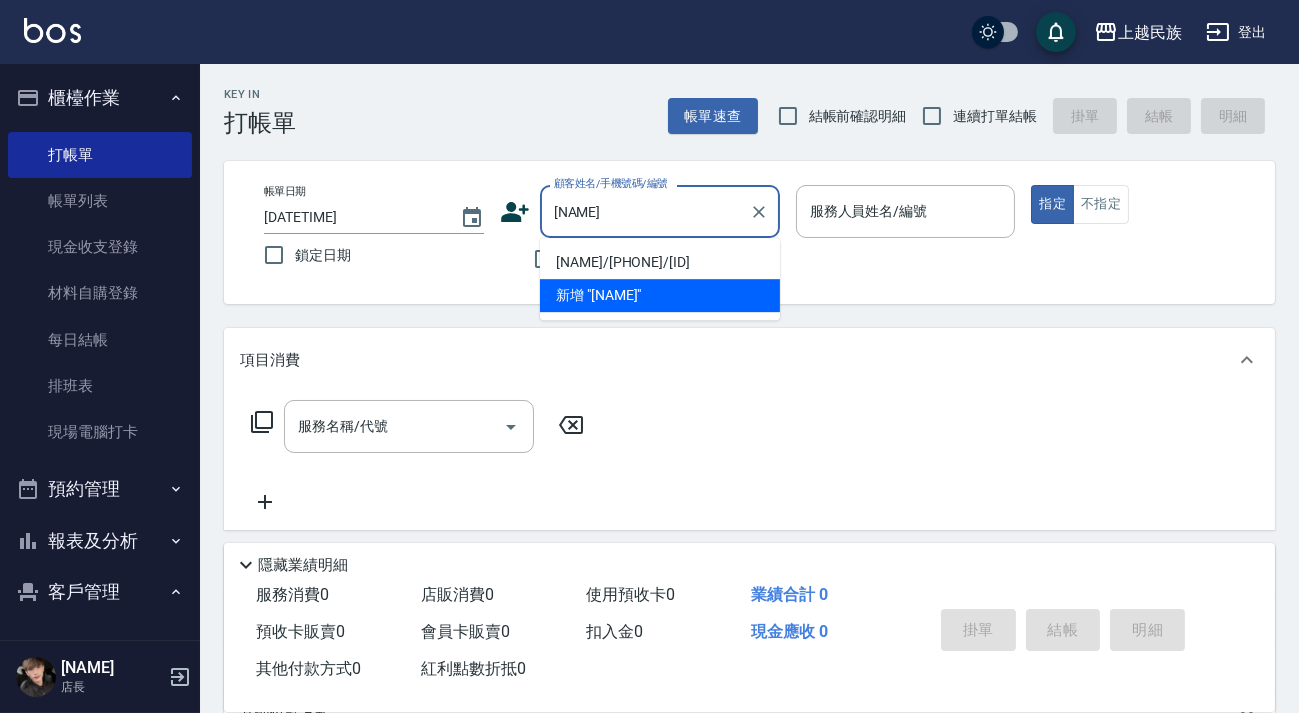type on "郭" 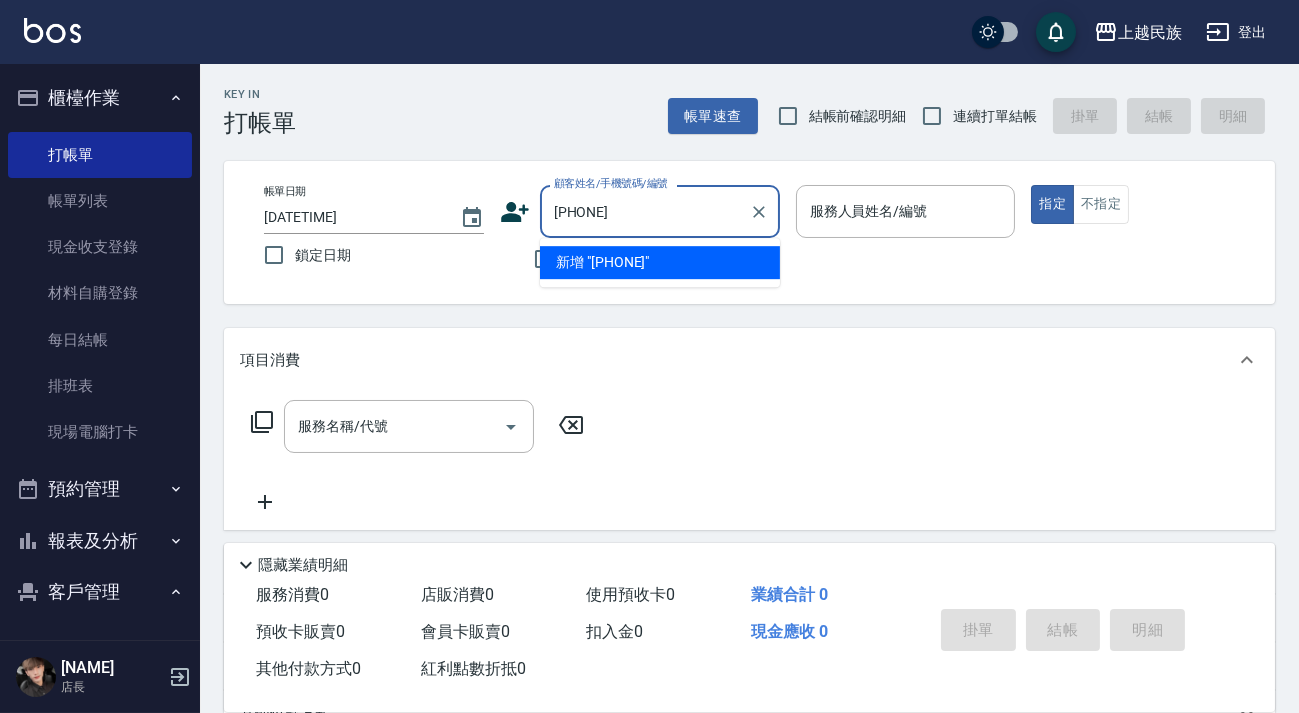 type on "[PHONE]" 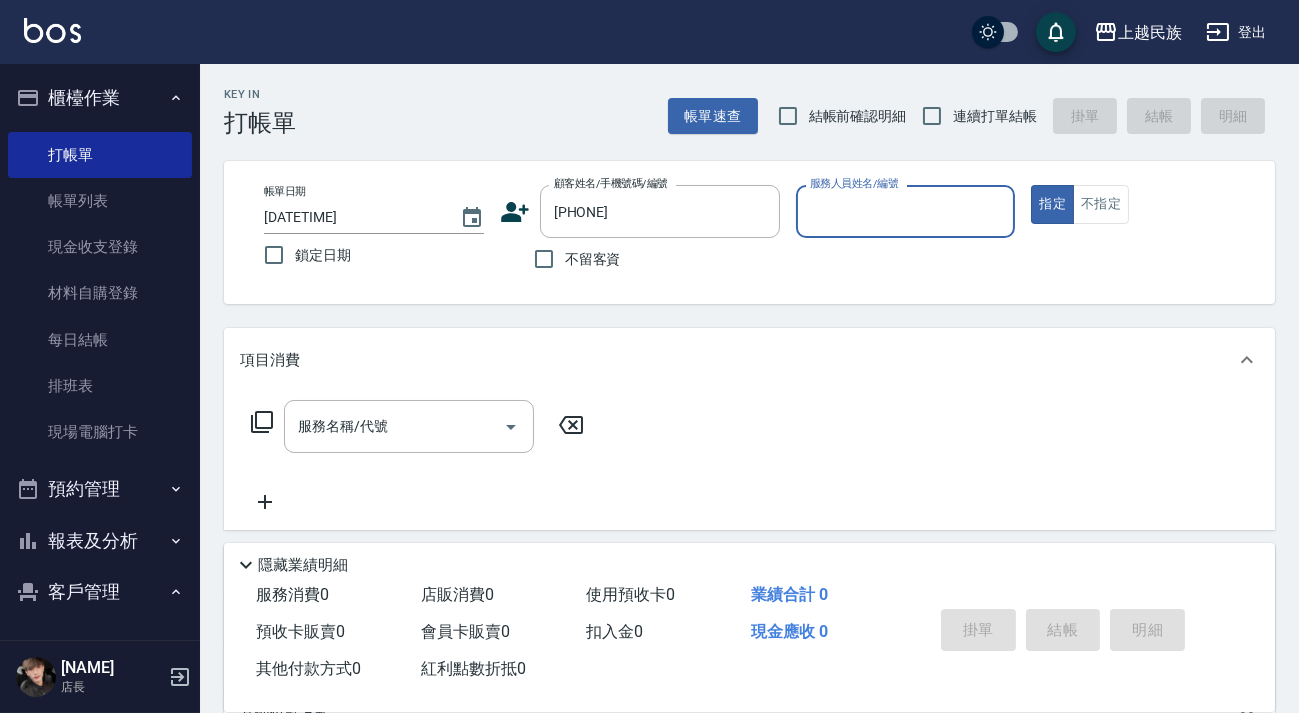click 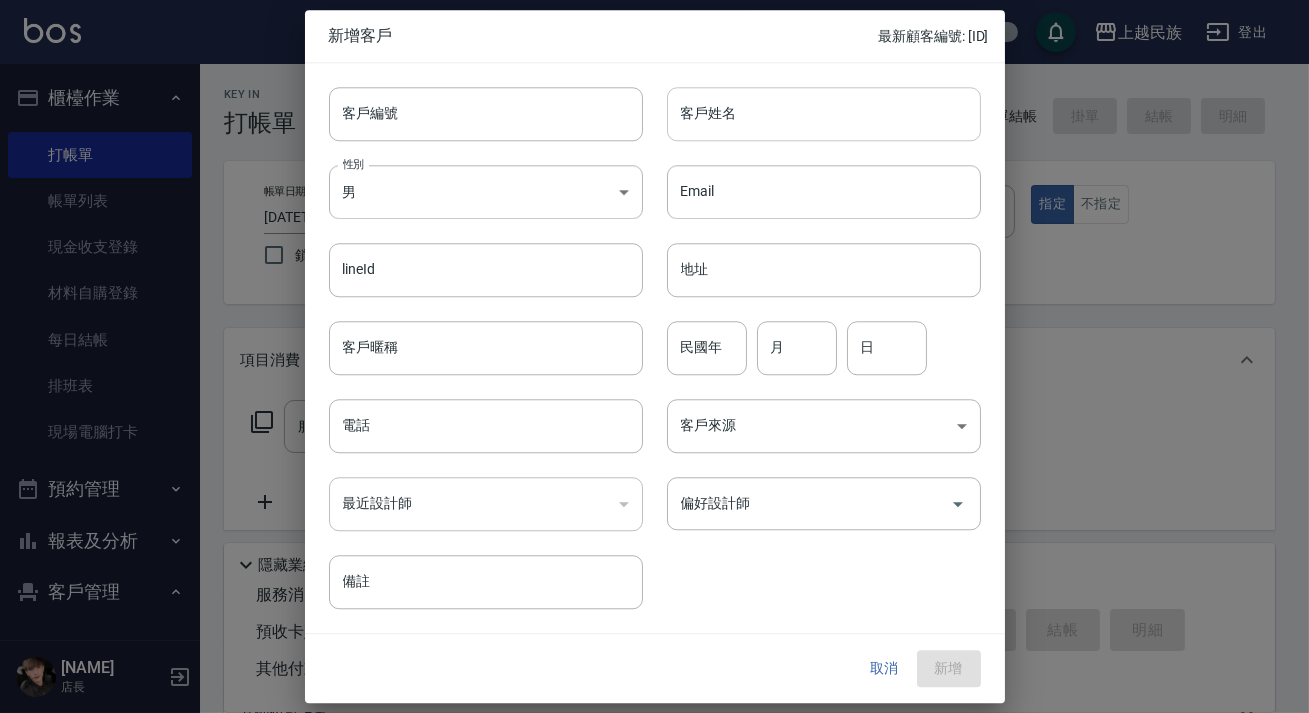 click on "客戶姓名" at bounding box center [824, 114] 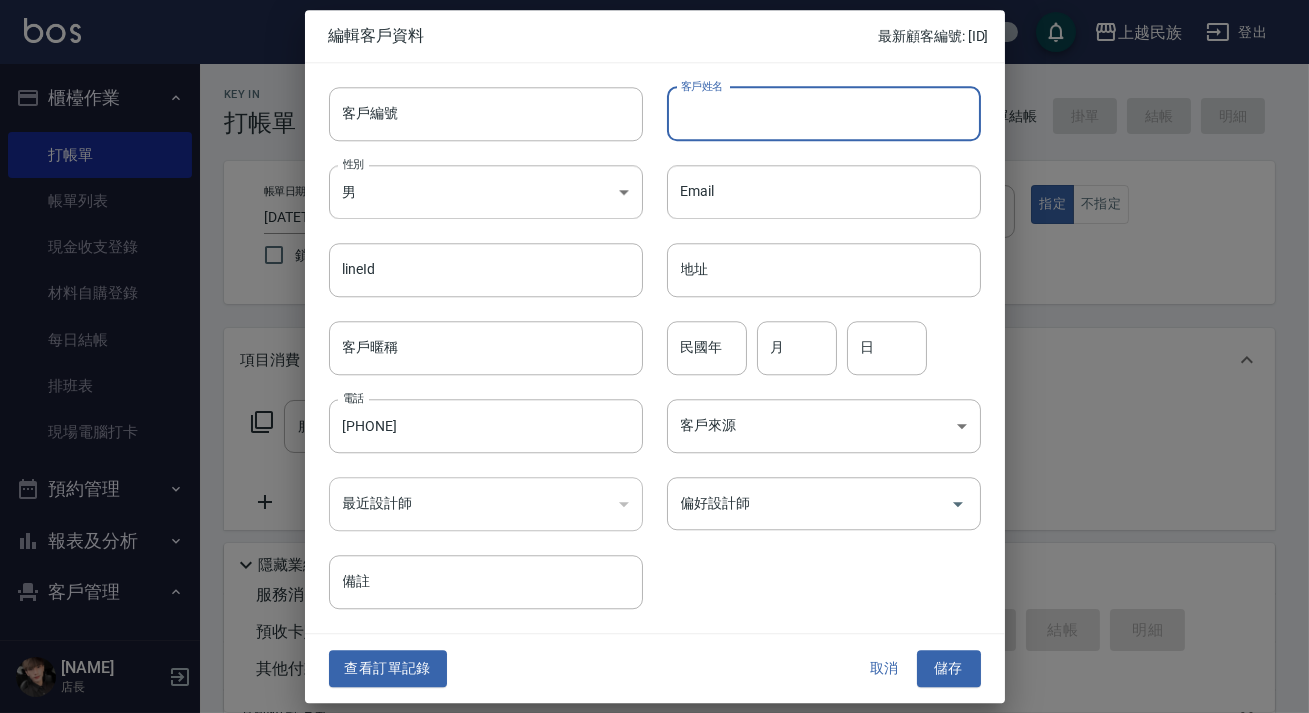 click on "客戶姓名" at bounding box center (824, 114) 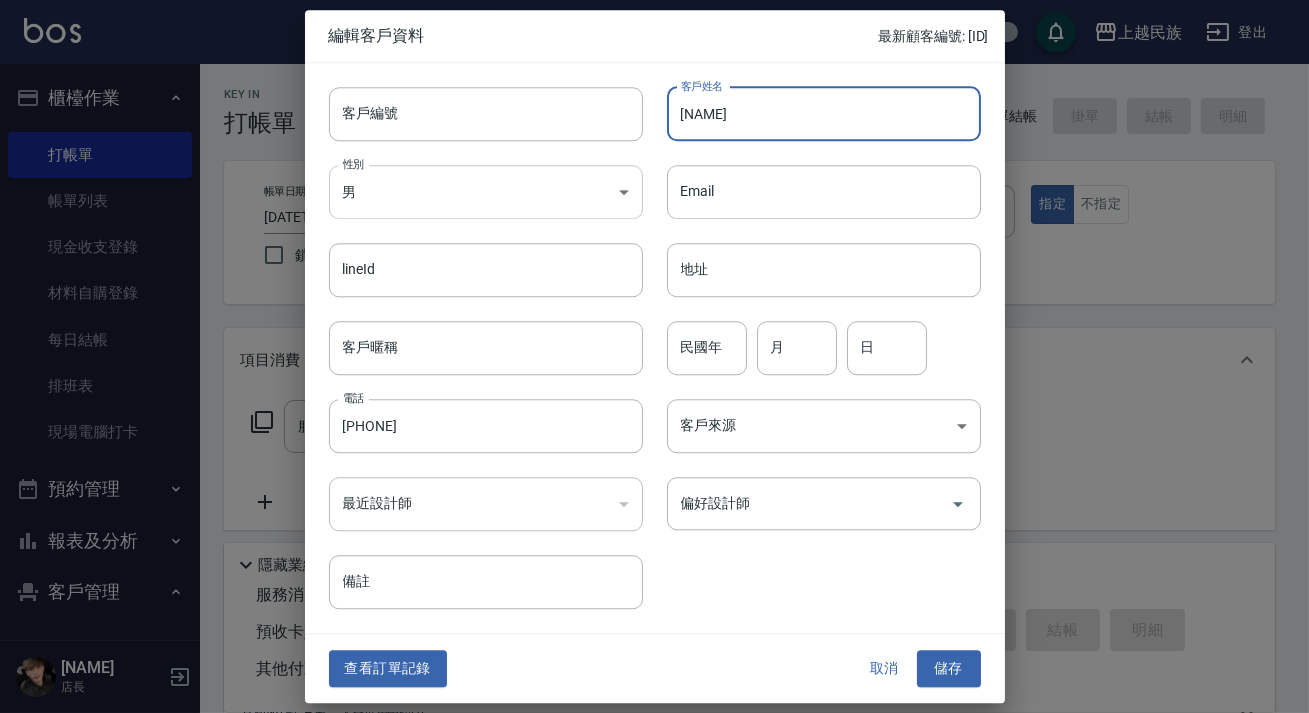 type on "[NAME]" 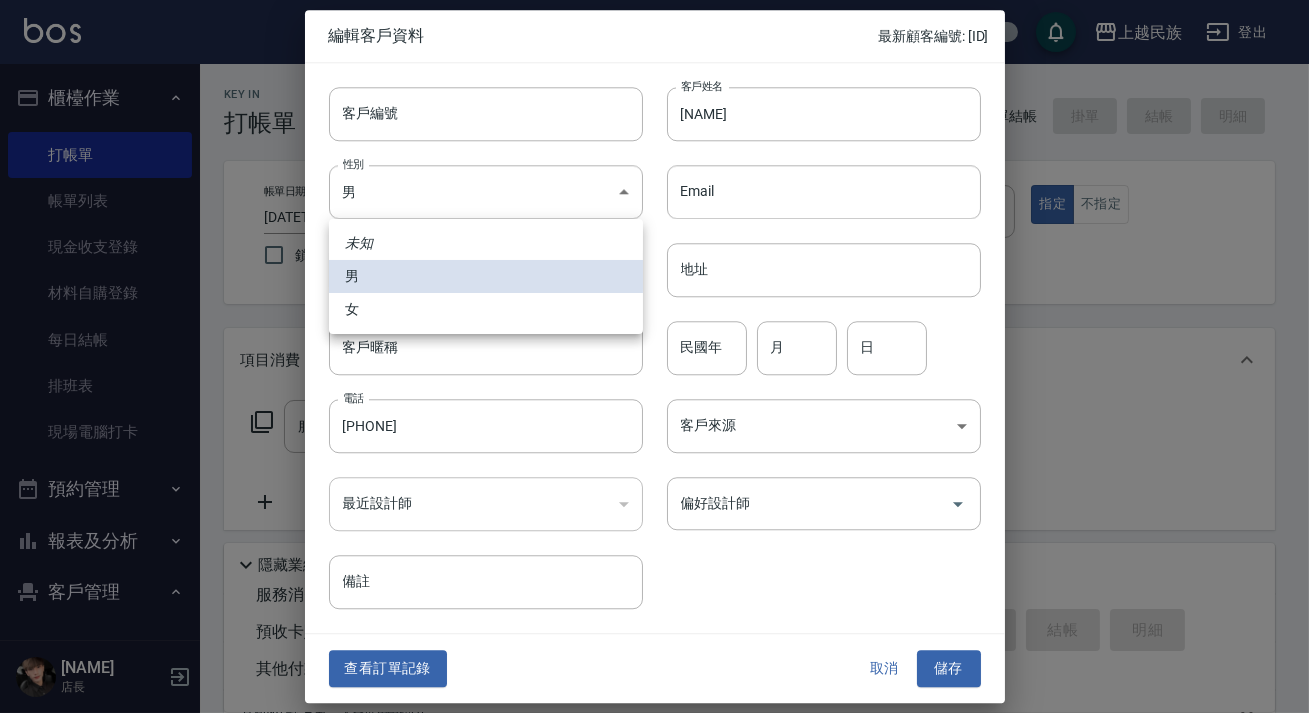 click on "女" at bounding box center (486, 309) 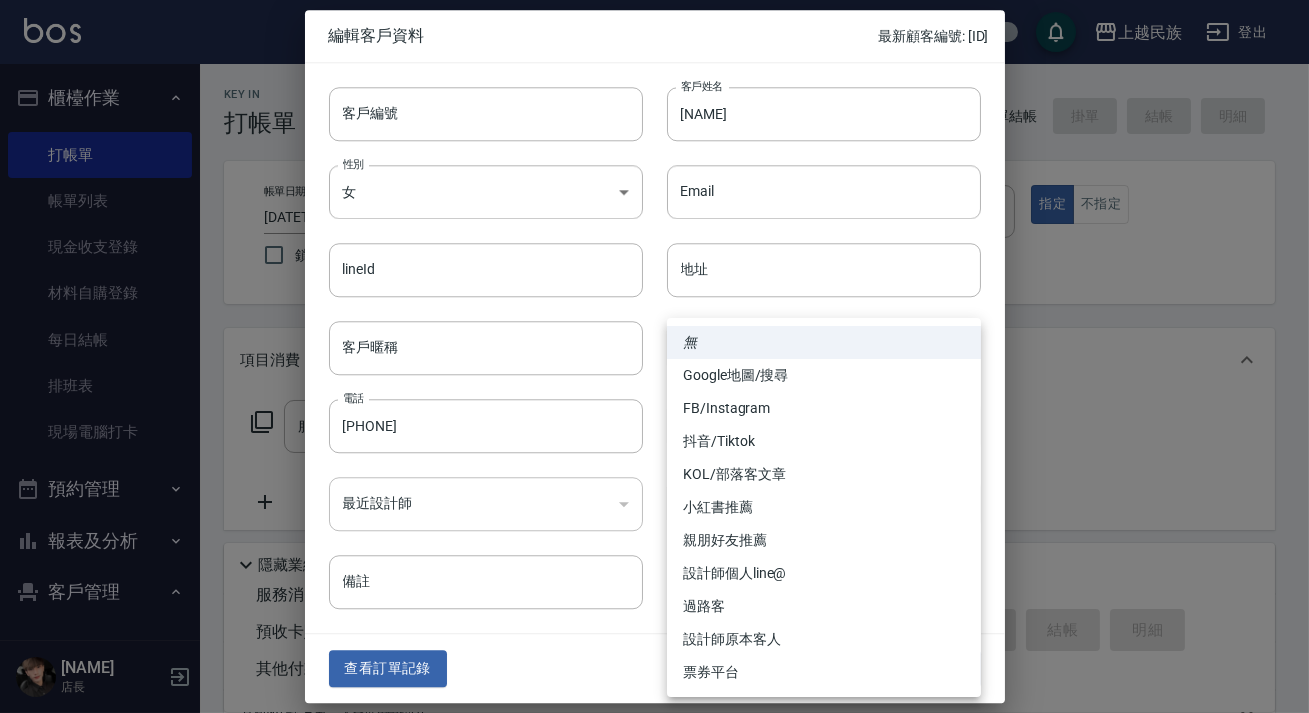 click on "上越民族 登出 櫃檯作業 打帳單 帳單列表 現金收支登錄 材料自購登錄 每日結帳 排班表 現場電腦打卡 預約管理 預約管理 單日預約紀錄 單週預約紀錄 報表及分析 報表目錄 消費分析儀表板 店家日報表 營業統計分析表 設計師業績表 設計師日報表 設計師排行榜 商品銷售排行榜 商品消耗明細 單一服務項目查詢 店販分類抽成明細 顧客入金餘額表 顧客卡券餘額表 收支分類明細表 非現金明細對帳單 客戶管理 客戶列表 卡券管理 入金管理 員工及薪資 員工列表 全店打卡記錄 考勤排班總表 商品管理 商品列表 [NAME] 店長 Key In 打帳單 帳單速查 結帳前確認明細 連續打單結帳 掛單 結帳 明細 帳單日期 [DATETIME] 鎖定日期 顧客姓名/手機號碼/編號 [PHONE] 顧客姓名/手機號碼/編號 不留客資 服務人員姓名/編號 服務人員姓名/編號 指定 不指定 項目消費 服務名稱/代號 店販銷售" at bounding box center (654, 487) 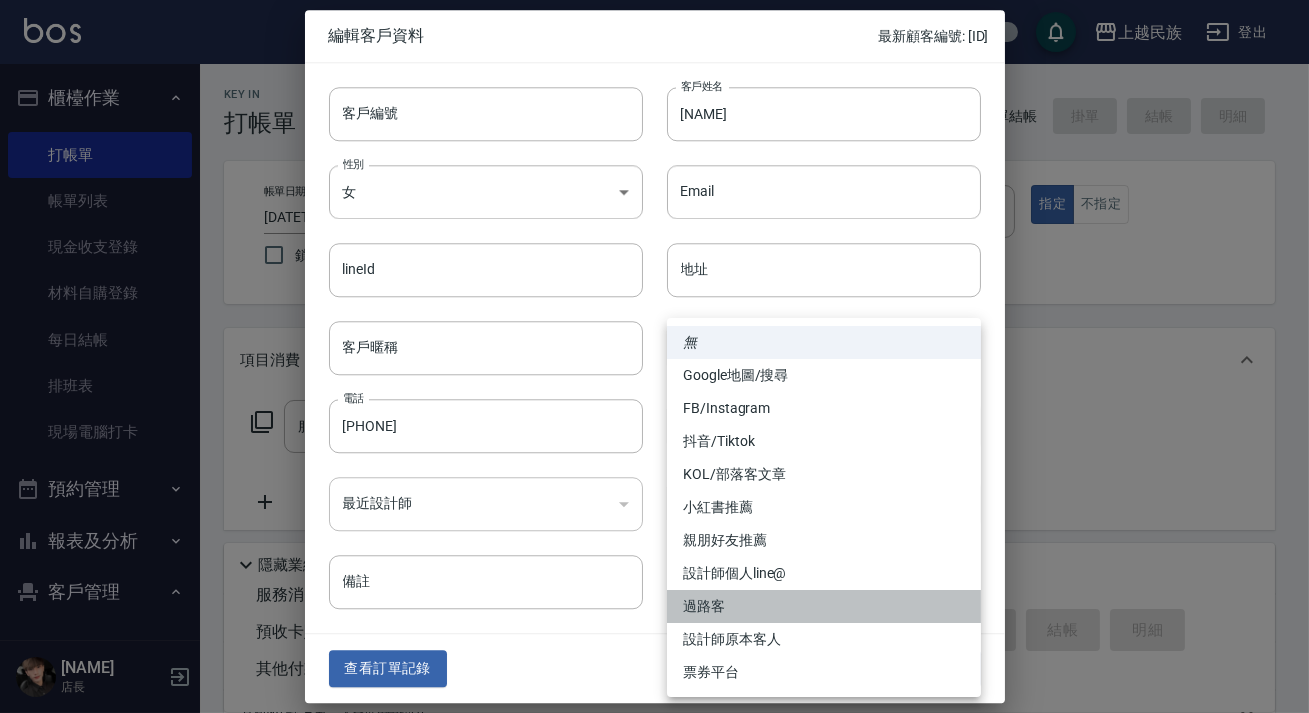click on "過路客" at bounding box center (824, 606) 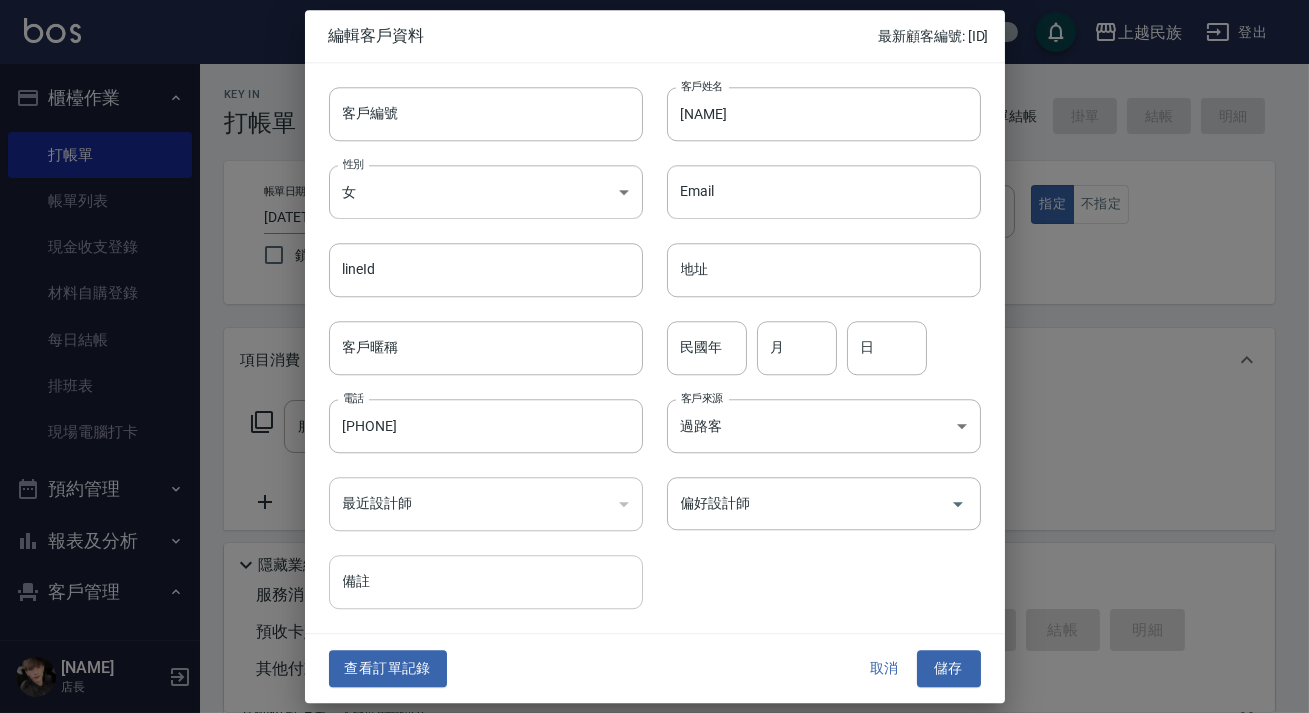 click on "備註" at bounding box center (486, 583) 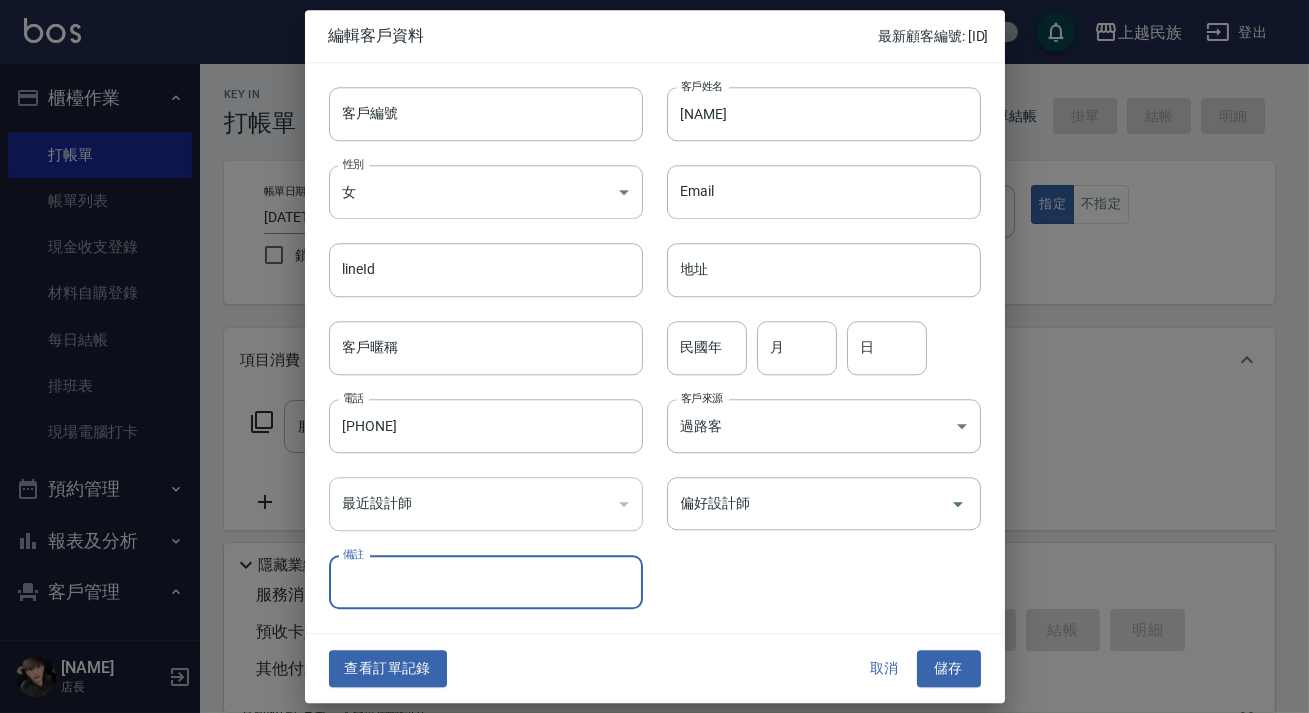 click on "備註" at bounding box center (486, 583) 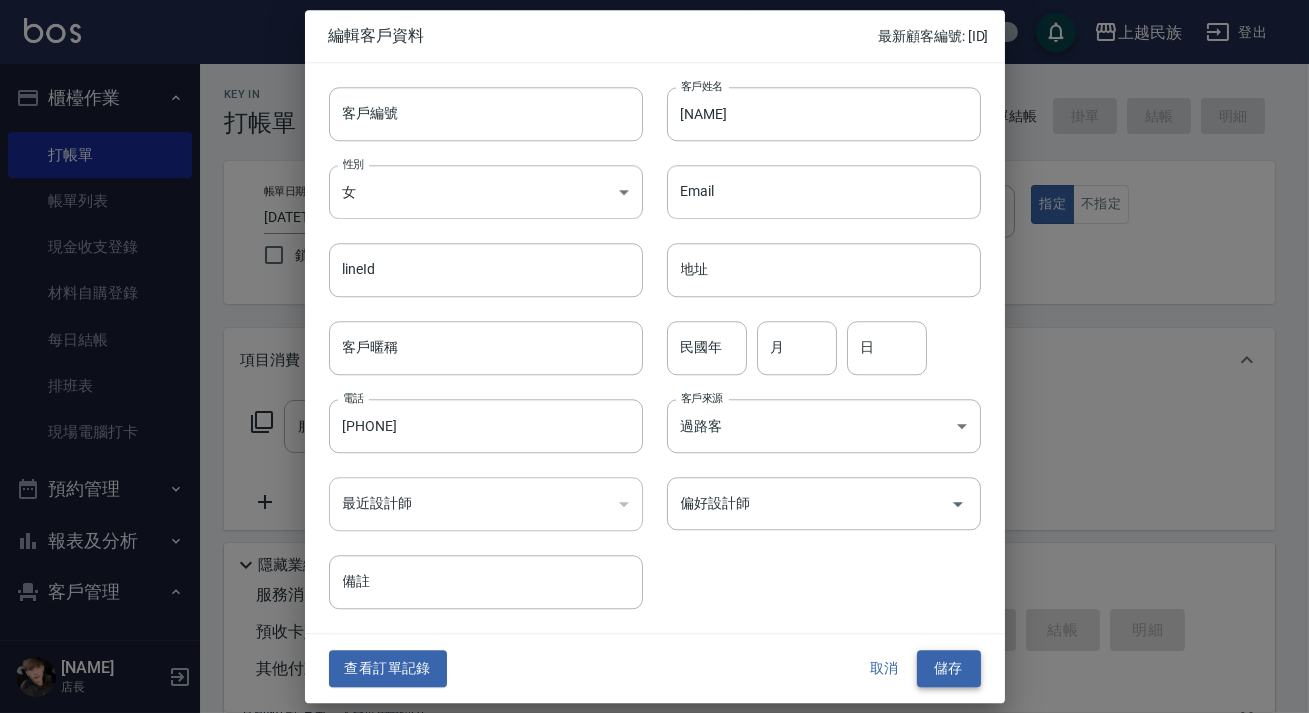 click on "儲存" at bounding box center (949, 669) 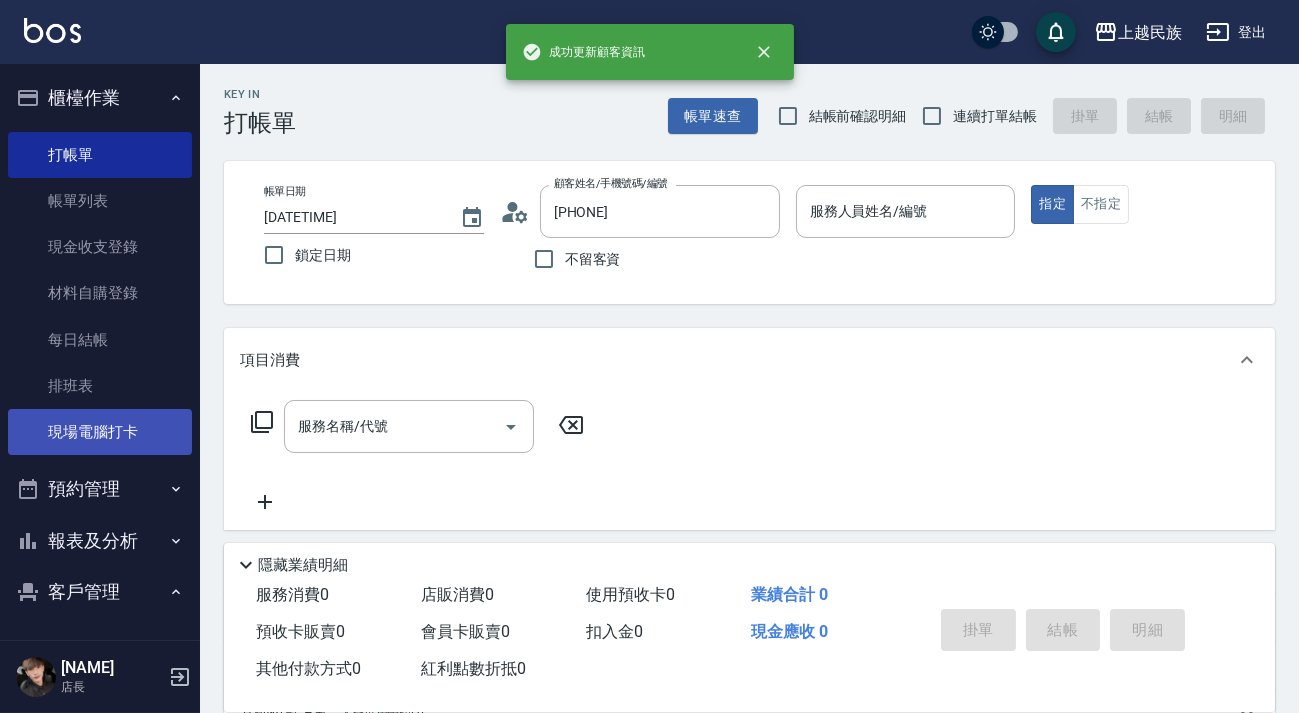 click on "現場電腦打卡" at bounding box center (100, 432) 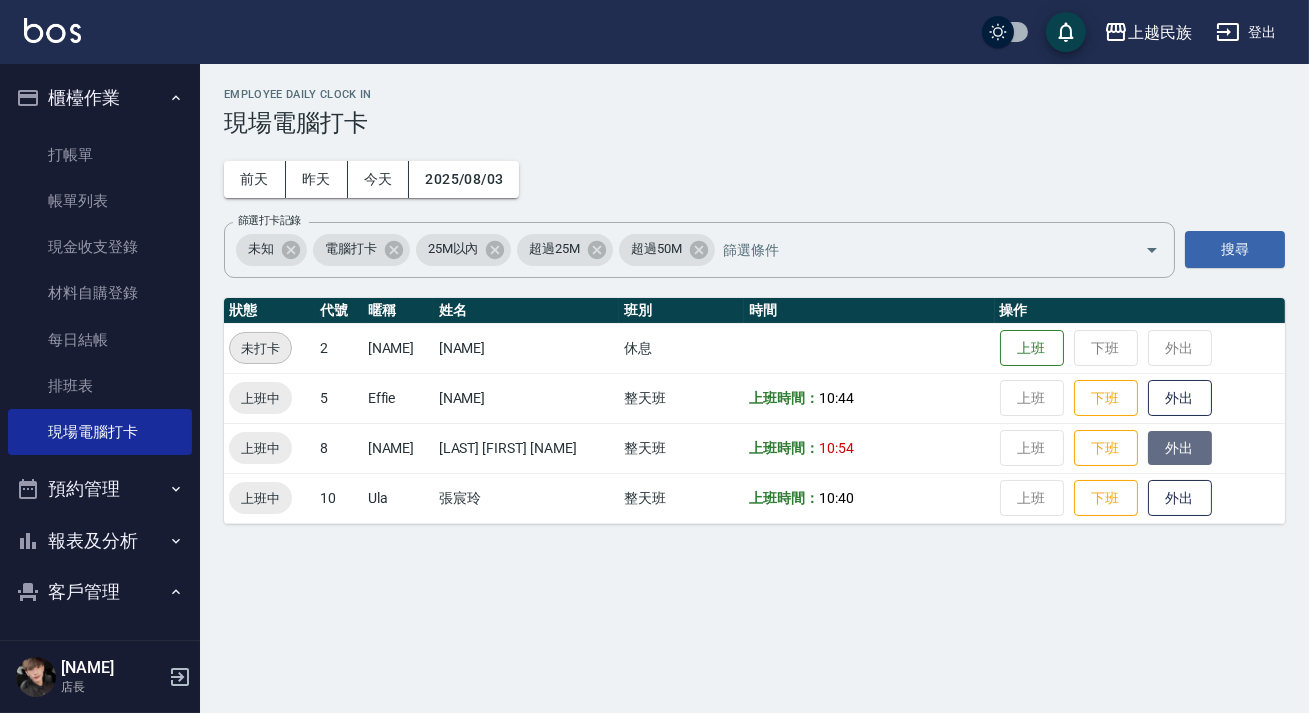 click on "外出" at bounding box center (1180, 448) 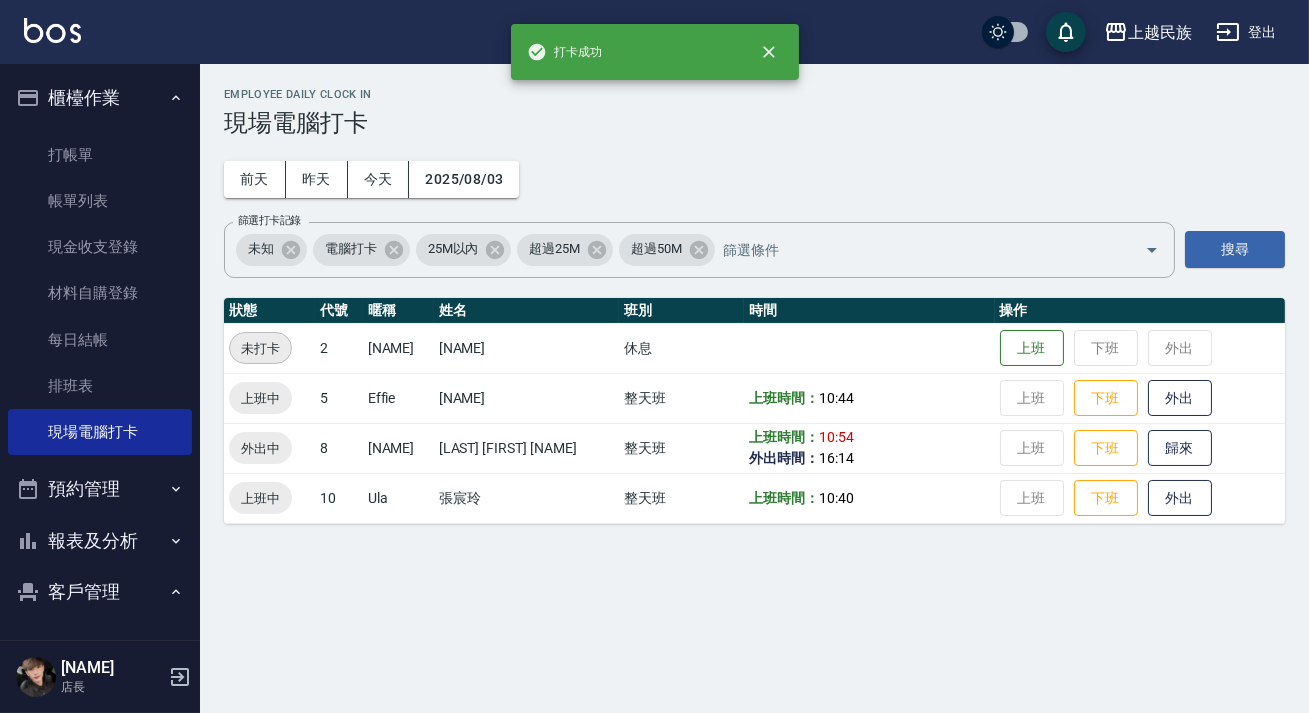 click on "Employee Daily Clock In 現場電腦打卡 前天 昨天 今天 [DATE] 篩選打卡記錄 未知 電腦打卡 25M以內 超過25M 超過50M 篩選打卡記錄 搜尋 狀態 代號 暱稱 姓名 班別 時間 操作 未打卡 2 [NAME] [NAME] 整天班 上班時間： 10:44 上班 下班 外出 外出中 5 [NAME] [NAME] 整天班 上班時間： 10:54 外出時間： 16:14 上班 下班 歸來 上班中 8 [NAME] [NAME] 整天班 上班時間： 10:40 上班 下班 外出" at bounding box center [654, 356] 